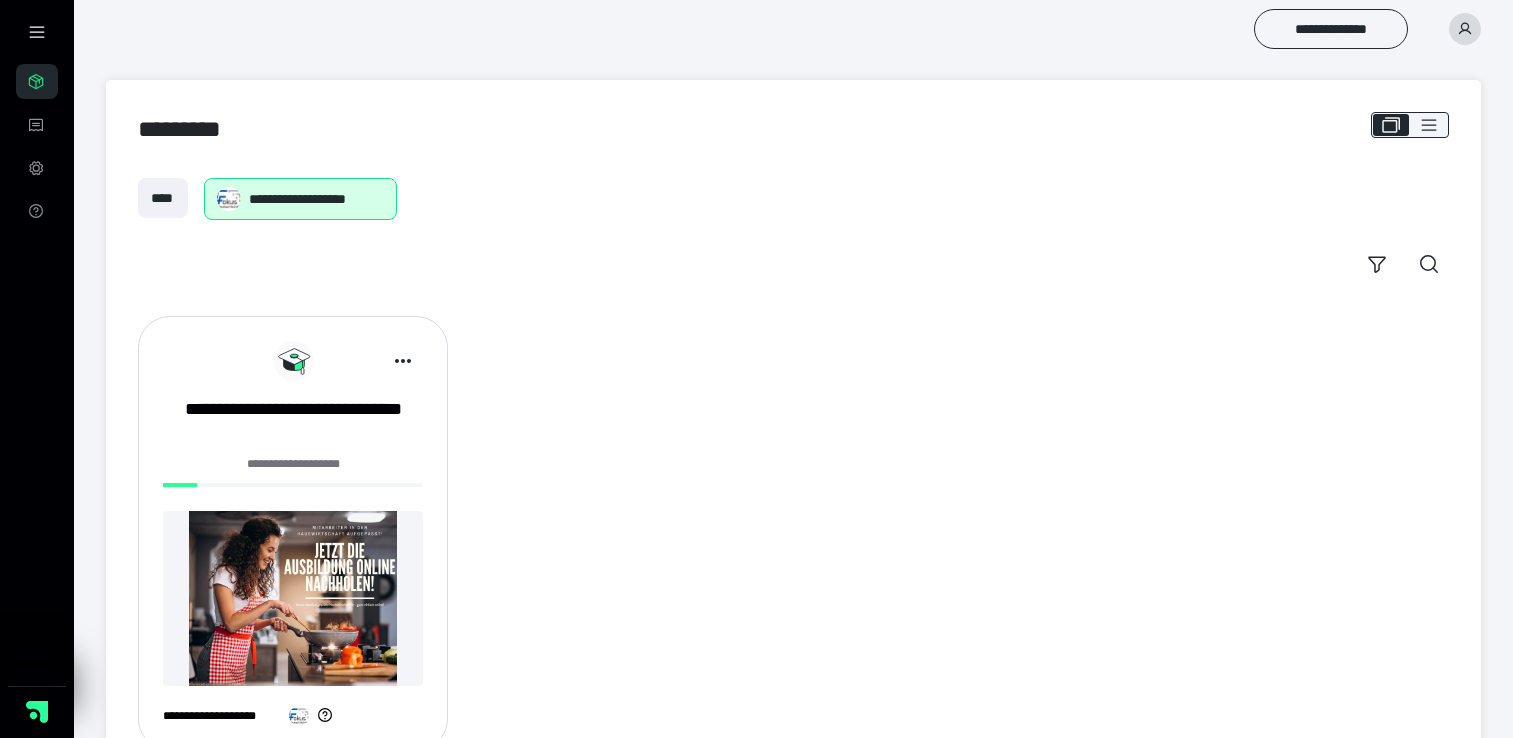 scroll, scrollTop: 0, scrollLeft: 0, axis: both 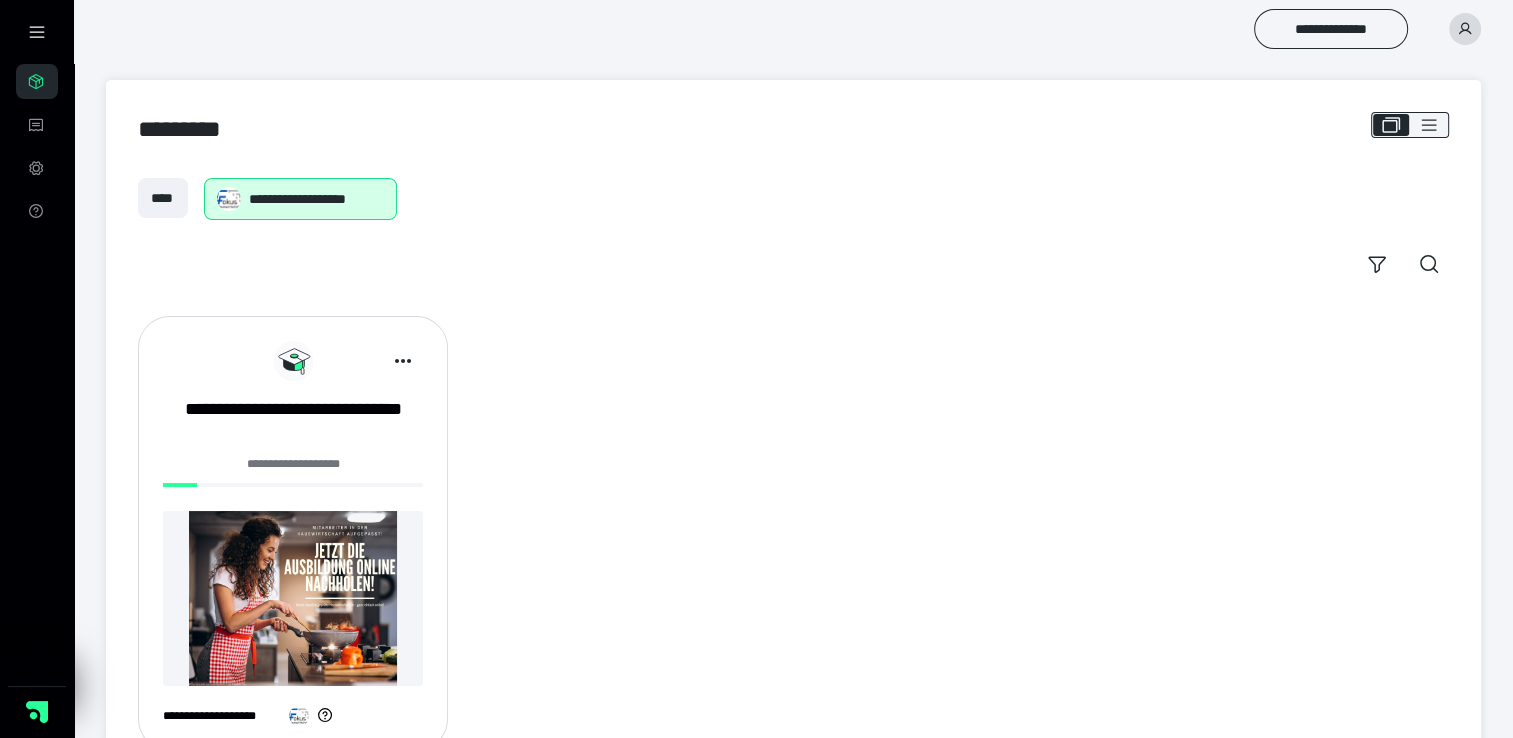 click on "**********" at bounding box center [293, 464] 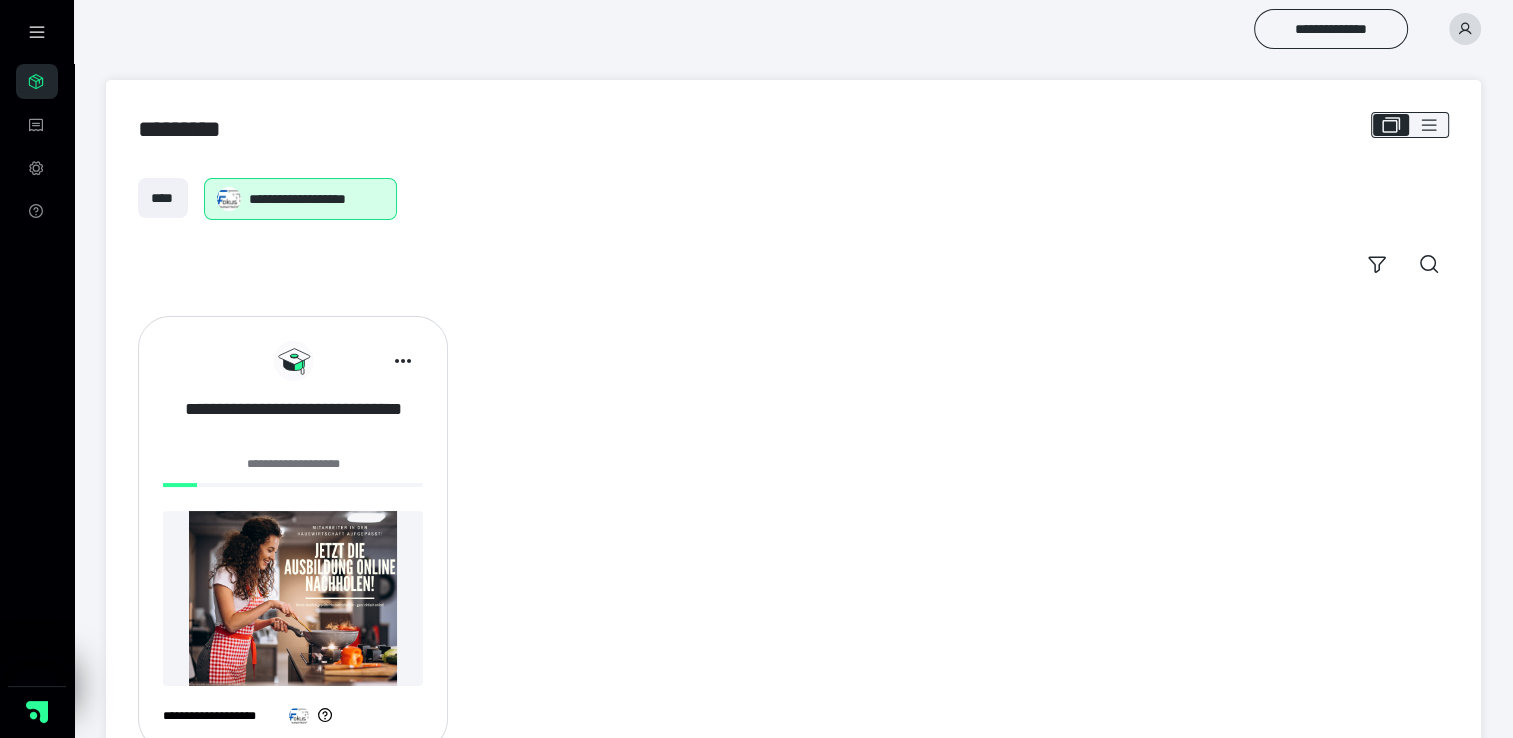 click on "**********" at bounding box center [293, 422] 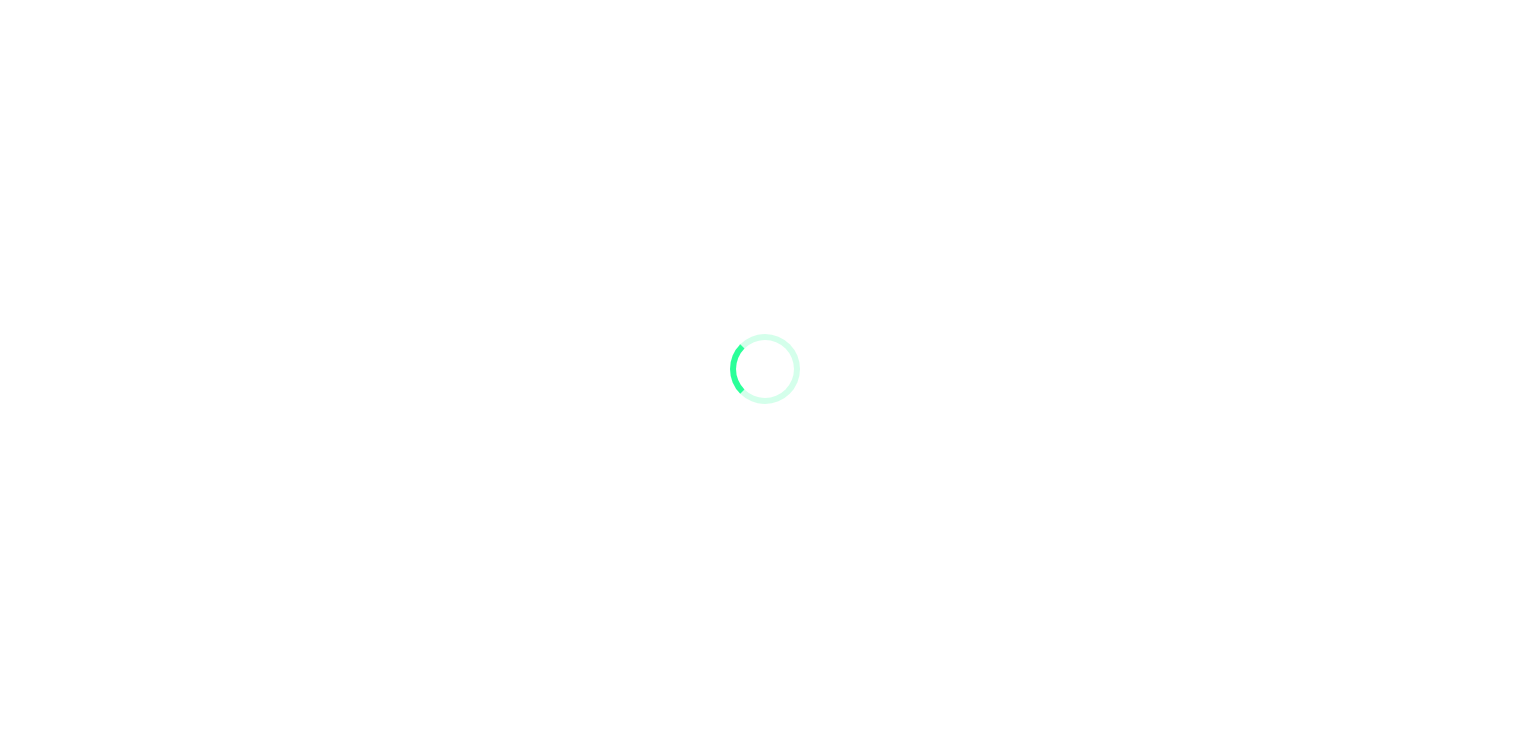 scroll, scrollTop: 0, scrollLeft: 0, axis: both 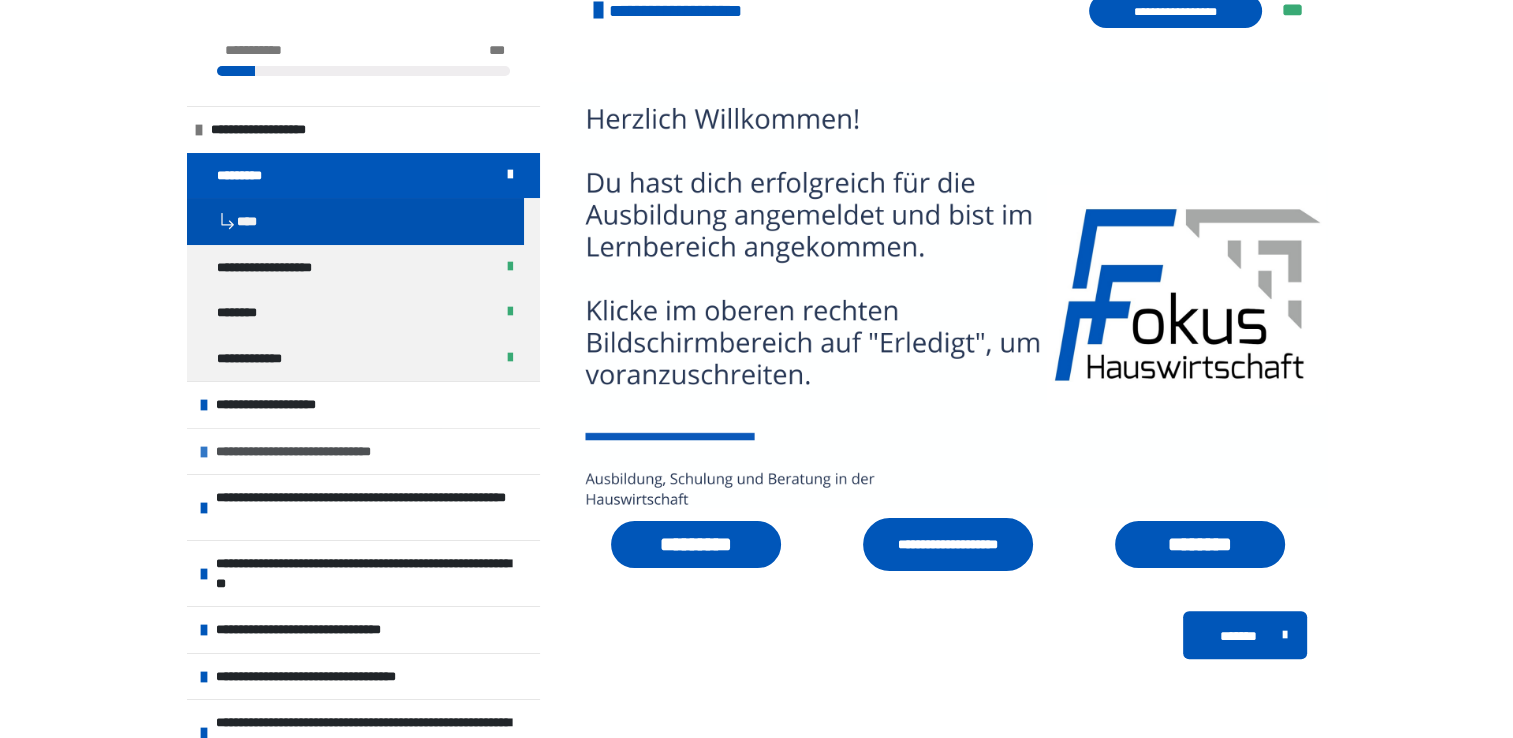 click on "**********" at bounding box center [314, 452] 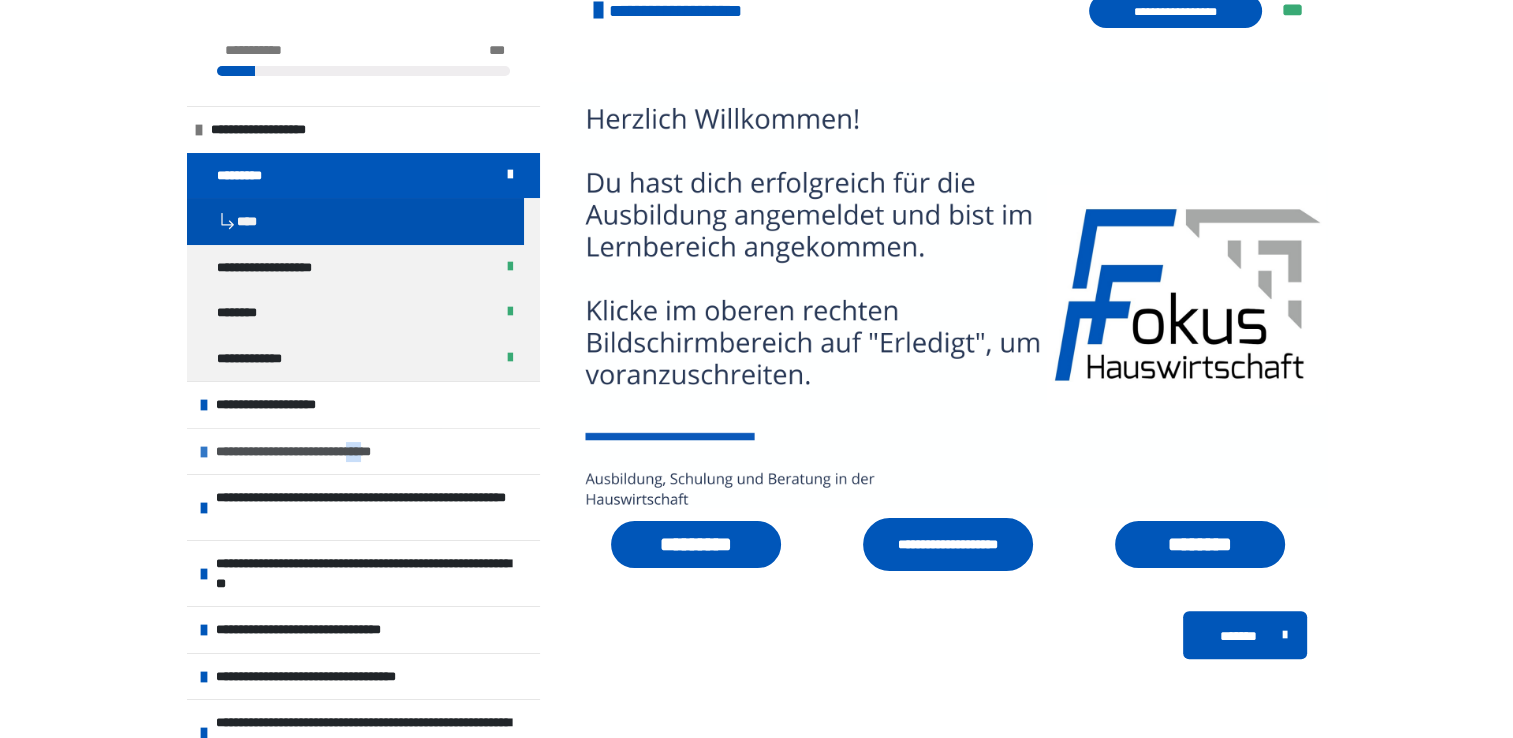 click on "**********" at bounding box center (314, 452) 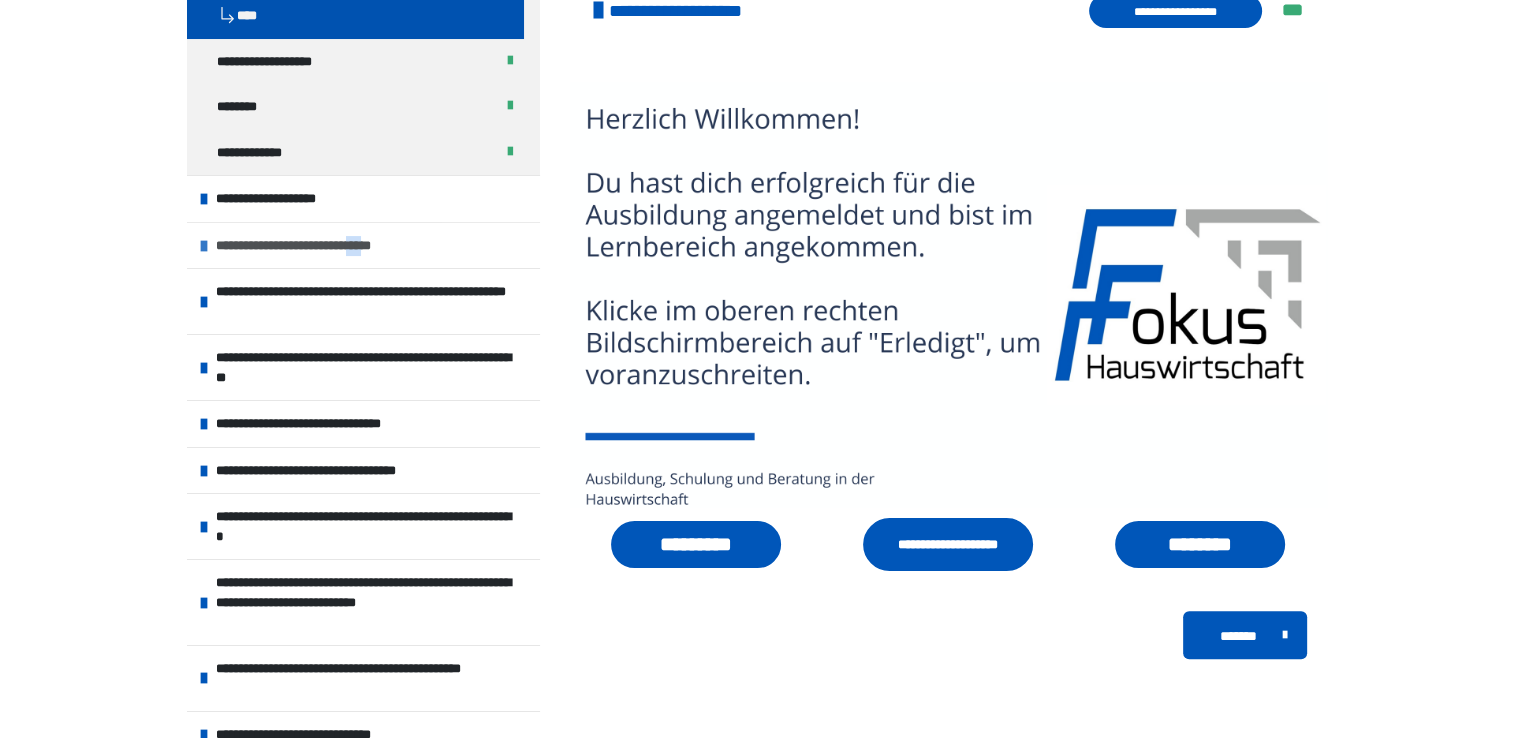 scroll, scrollTop: 264, scrollLeft: 0, axis: vertical 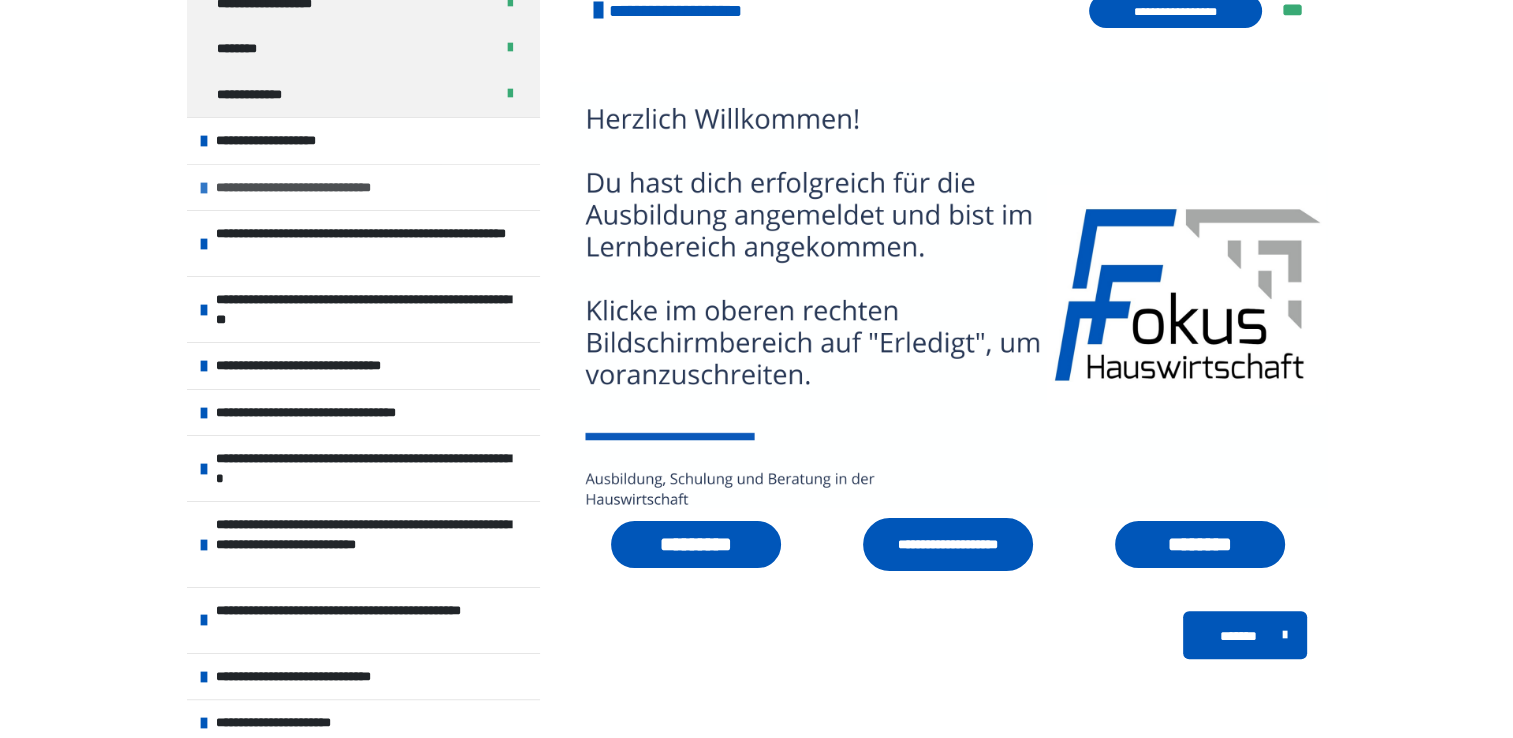 click on "**********" at bounding box center (314, 188) 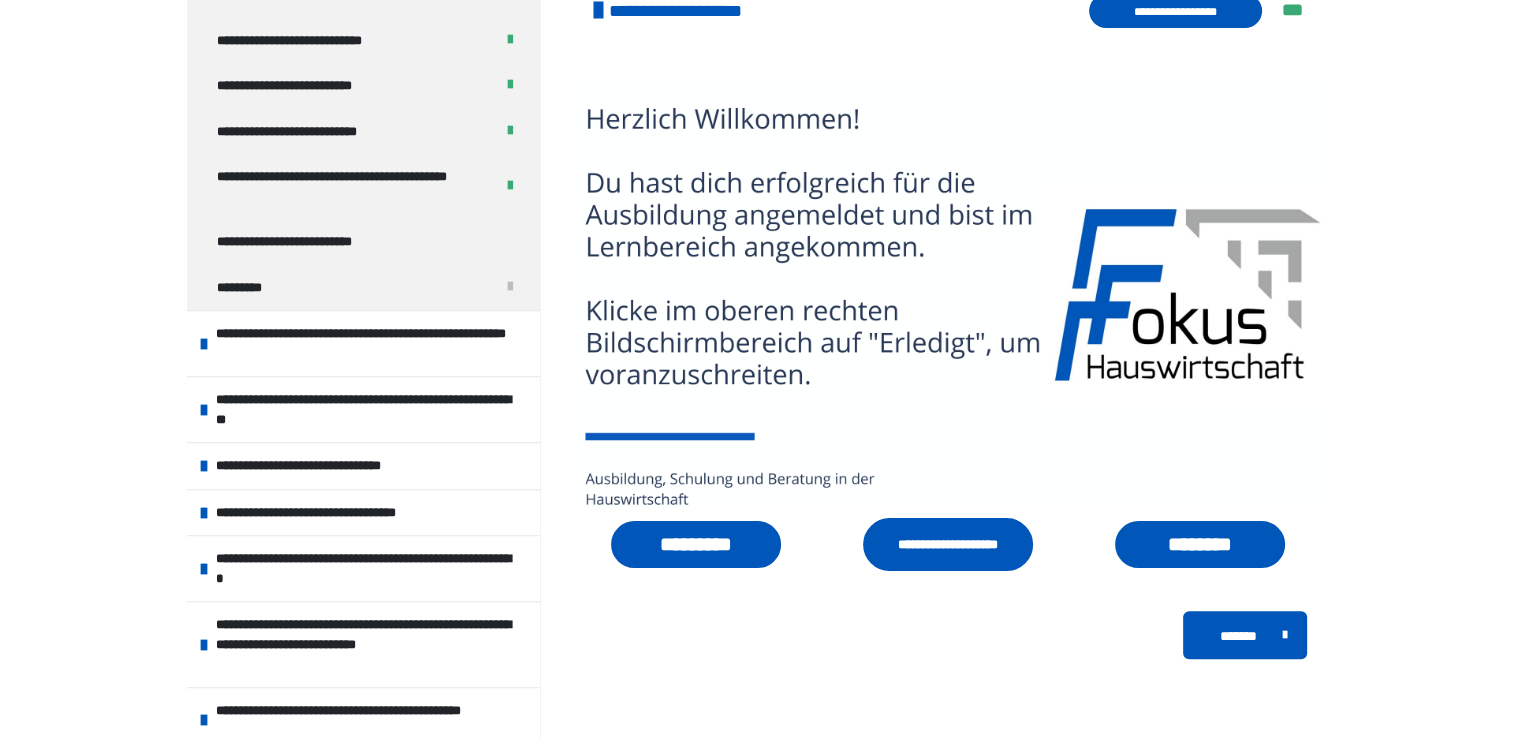 scroll, scrollTop: 1744, scrollLeft: 0, axis: vertical 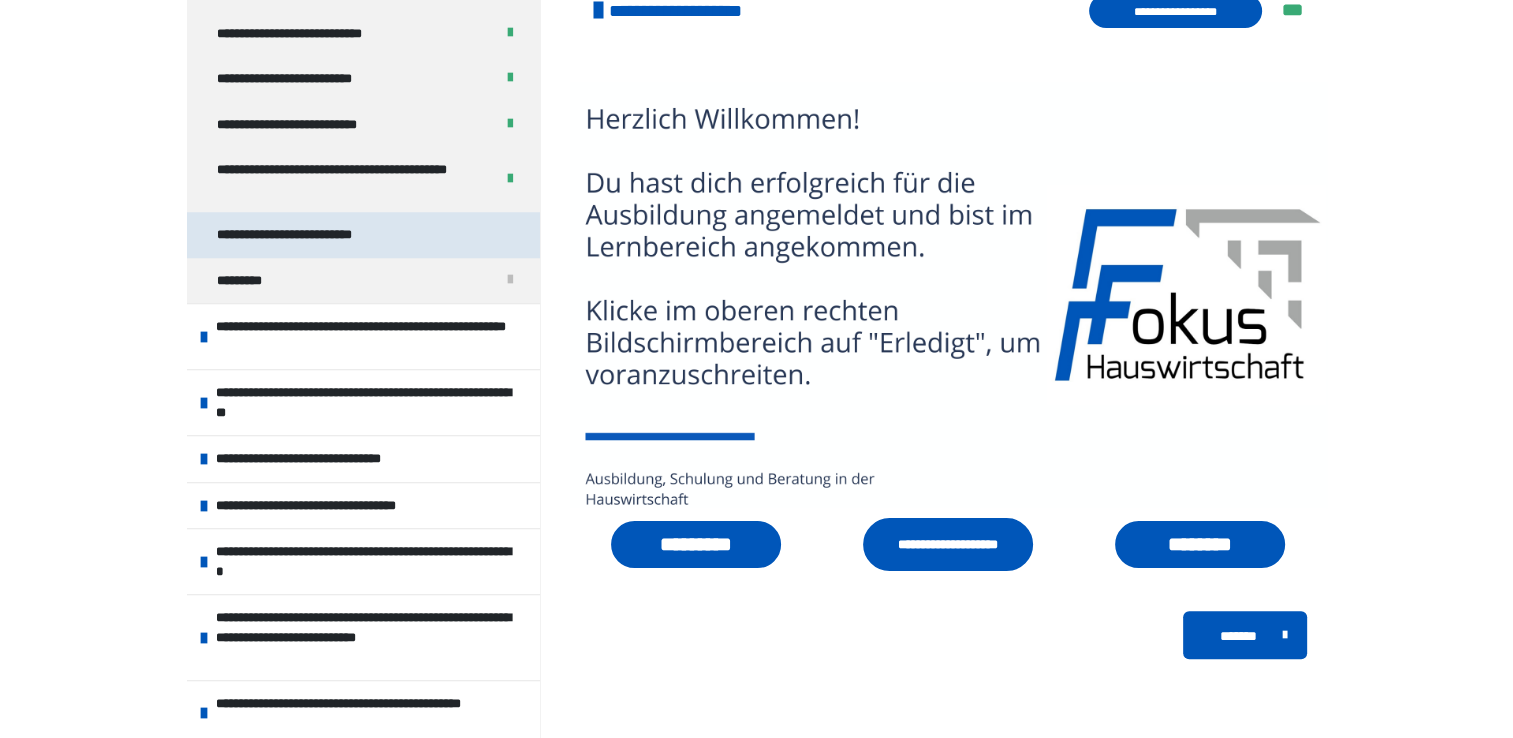 click on "**********" at bounding box center [311, 235] 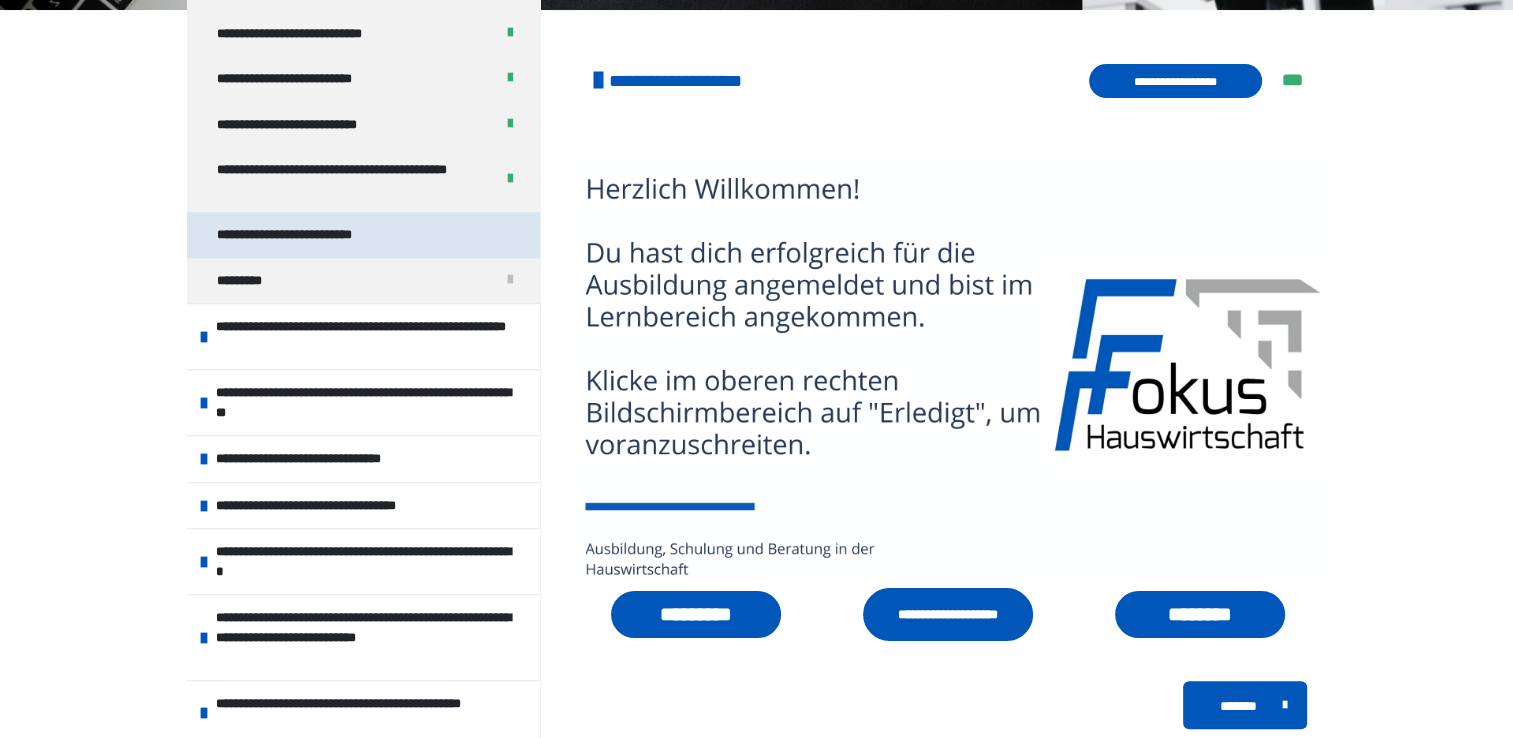 scroll, scrollTop: 1697, scrollLeft: 0, axis: vertical 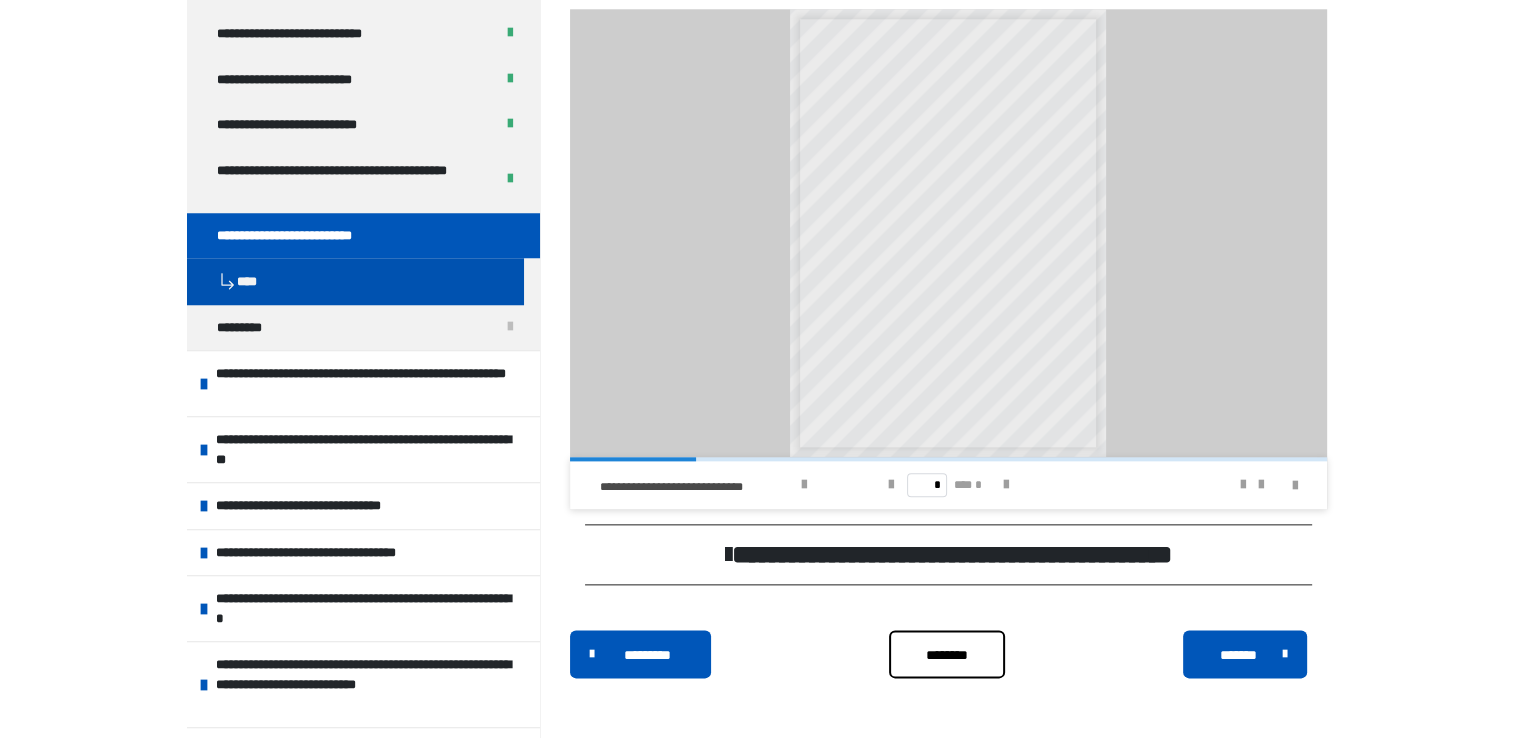 click on "**********" at bounding box center [948, 554] 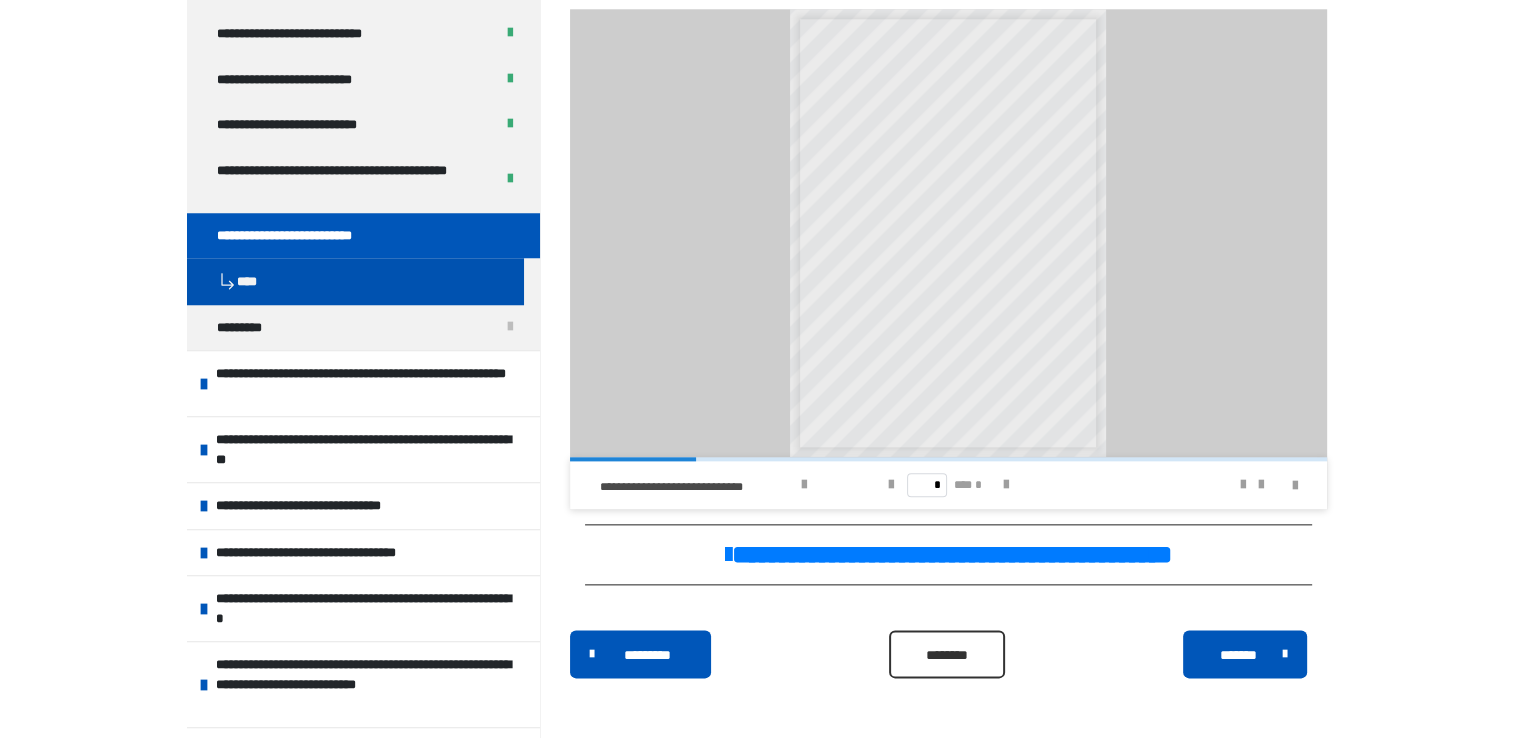 click on "********" at bounding box center [947, 654] 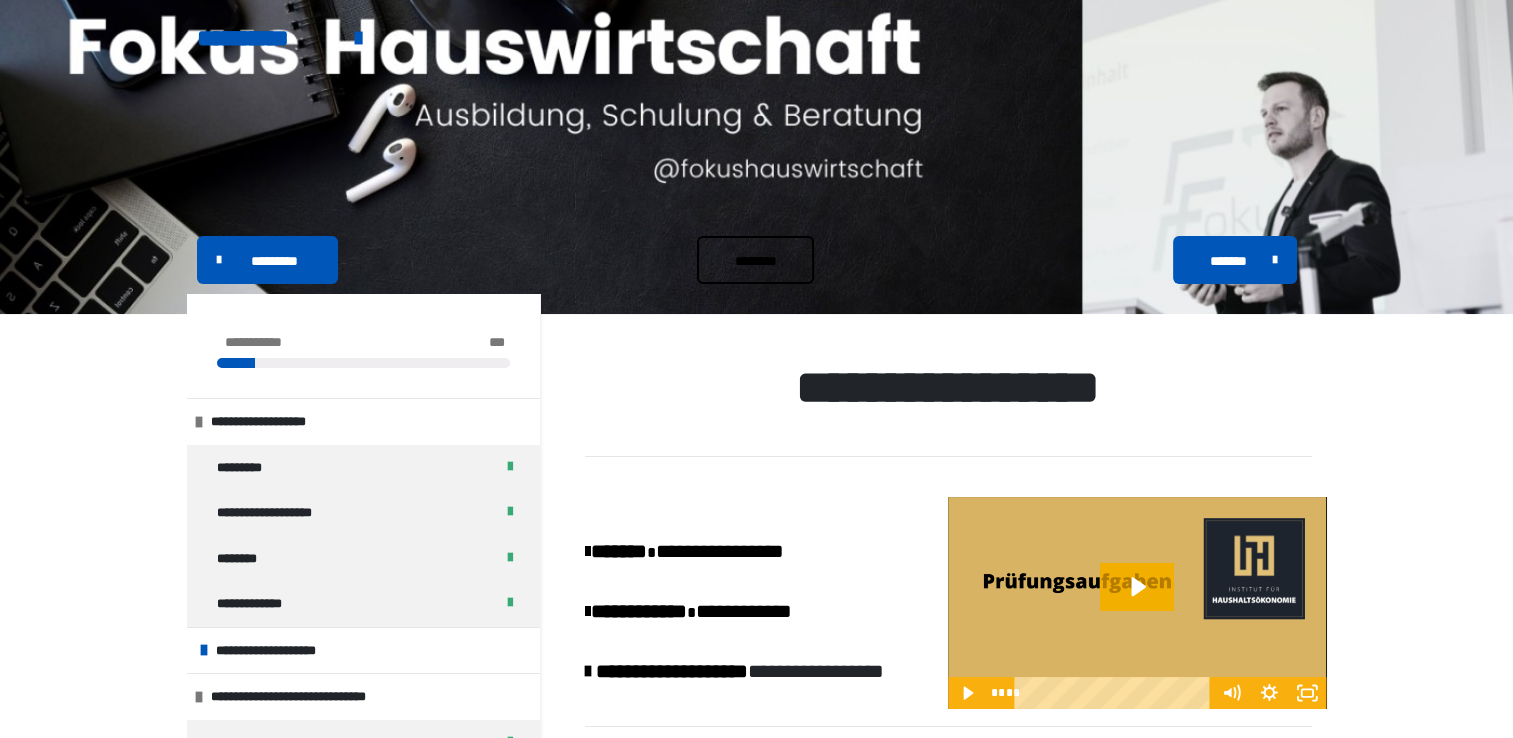 scroll, scrollTop: 0, scrollLeft: 0, axis: both 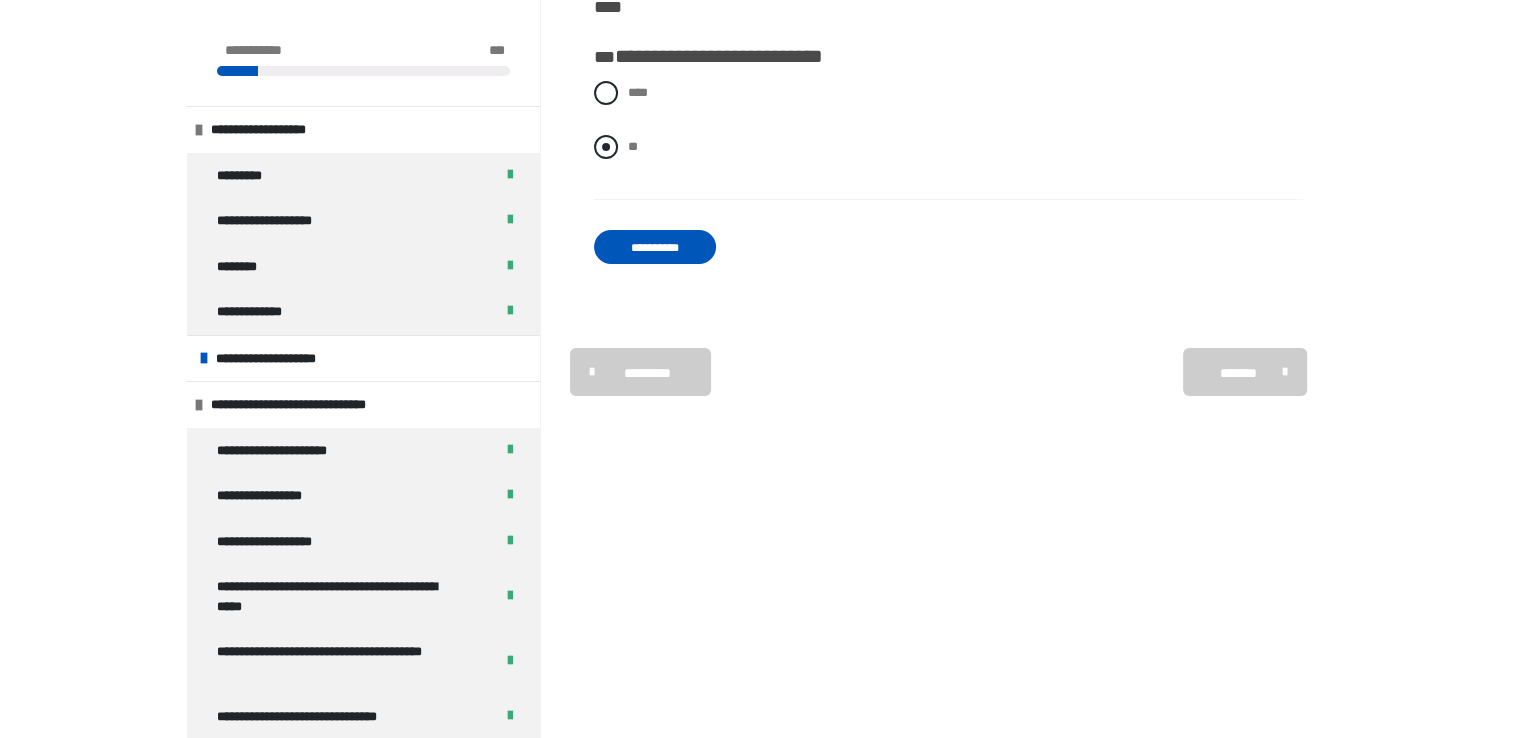 click at bounding box center (606, 147) 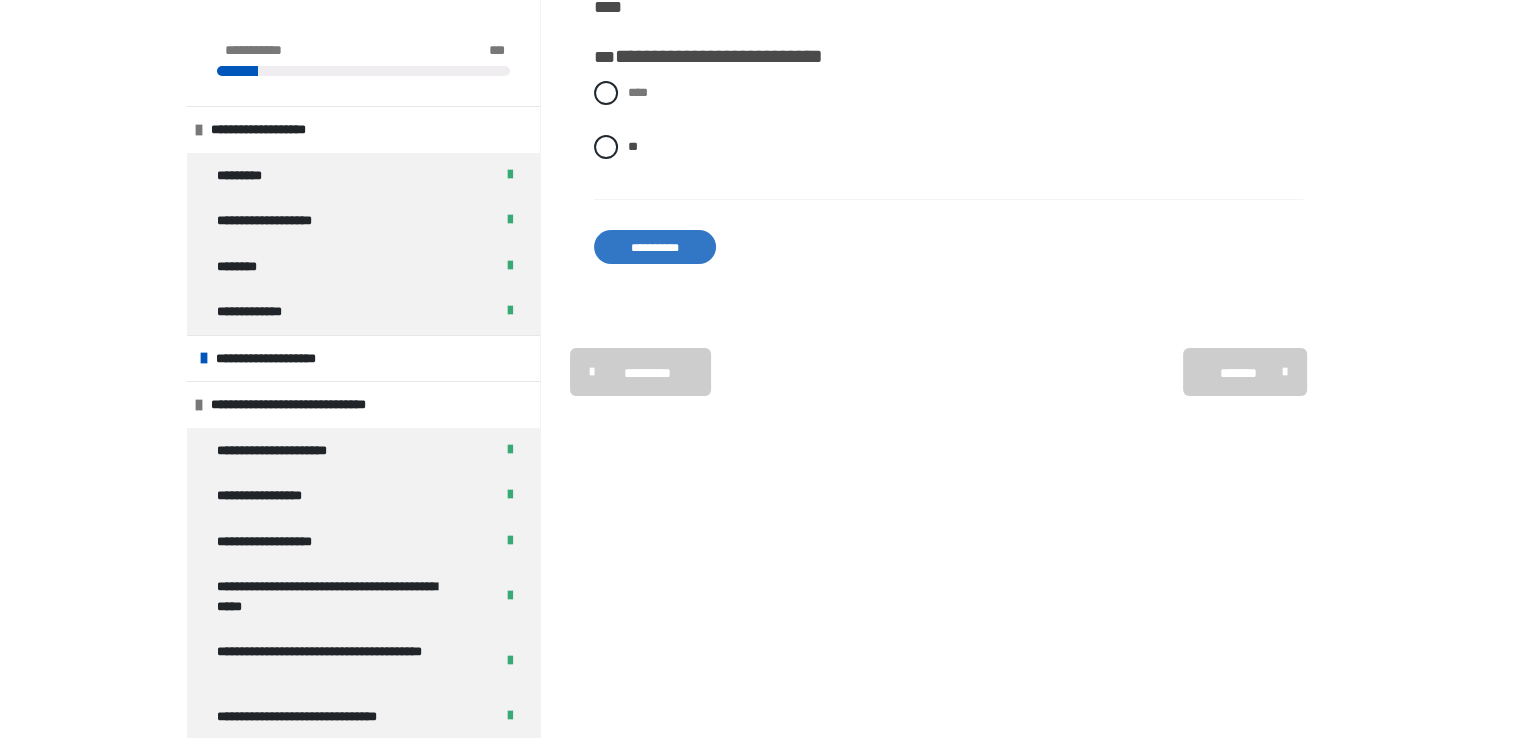 click on "**********" at bounding box center (655, 247) 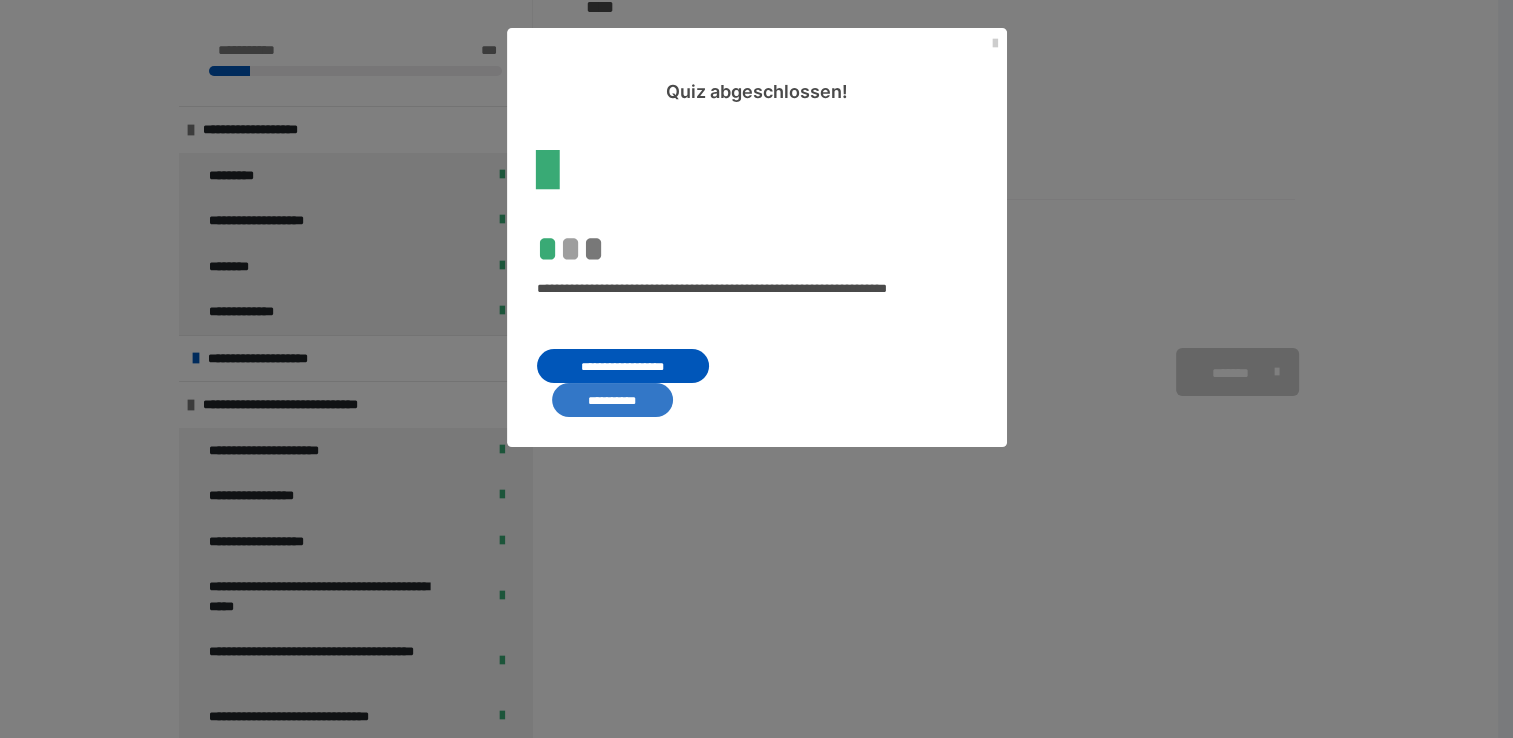 click on "**********" at bounding box center [612, 400] 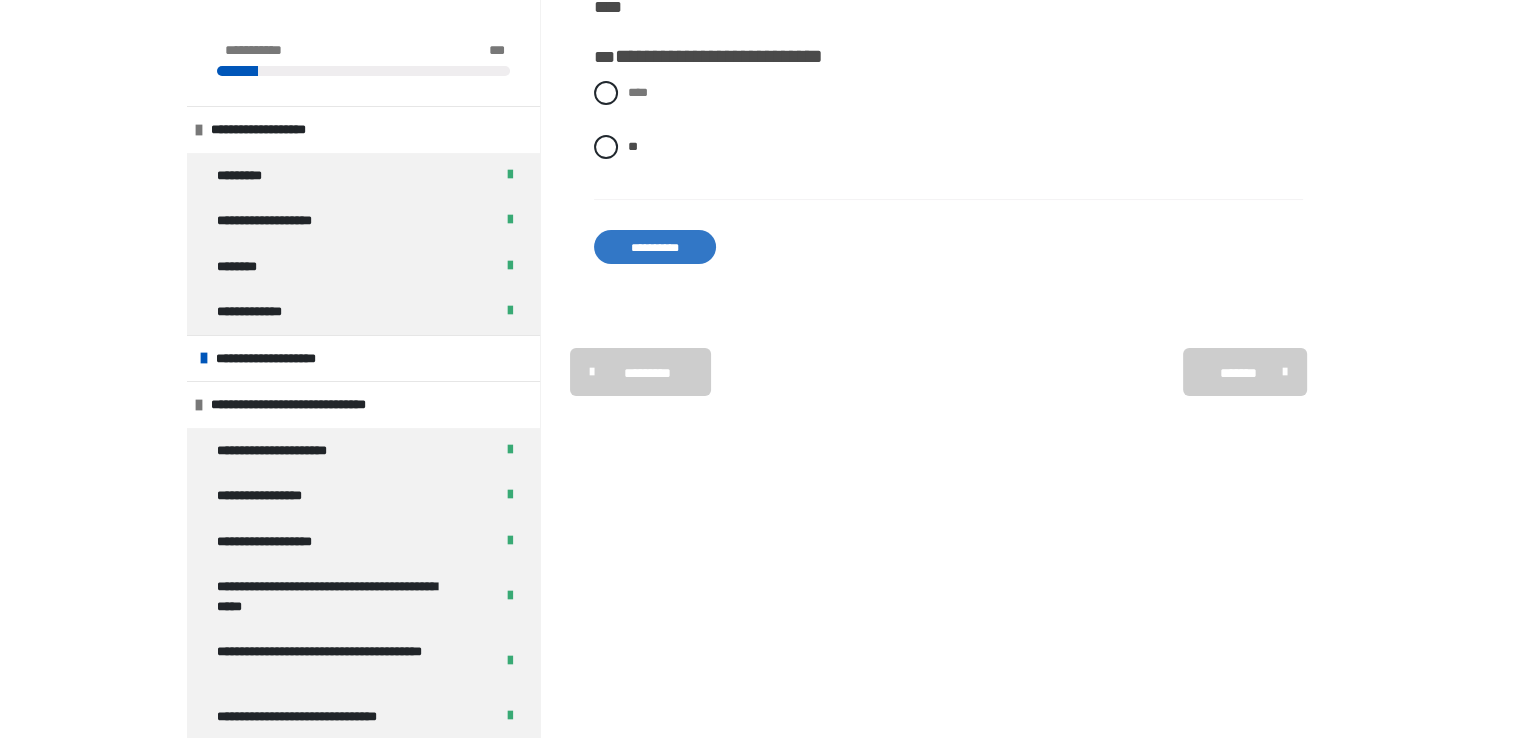 click on "**********" at bounding box center [655, 247] 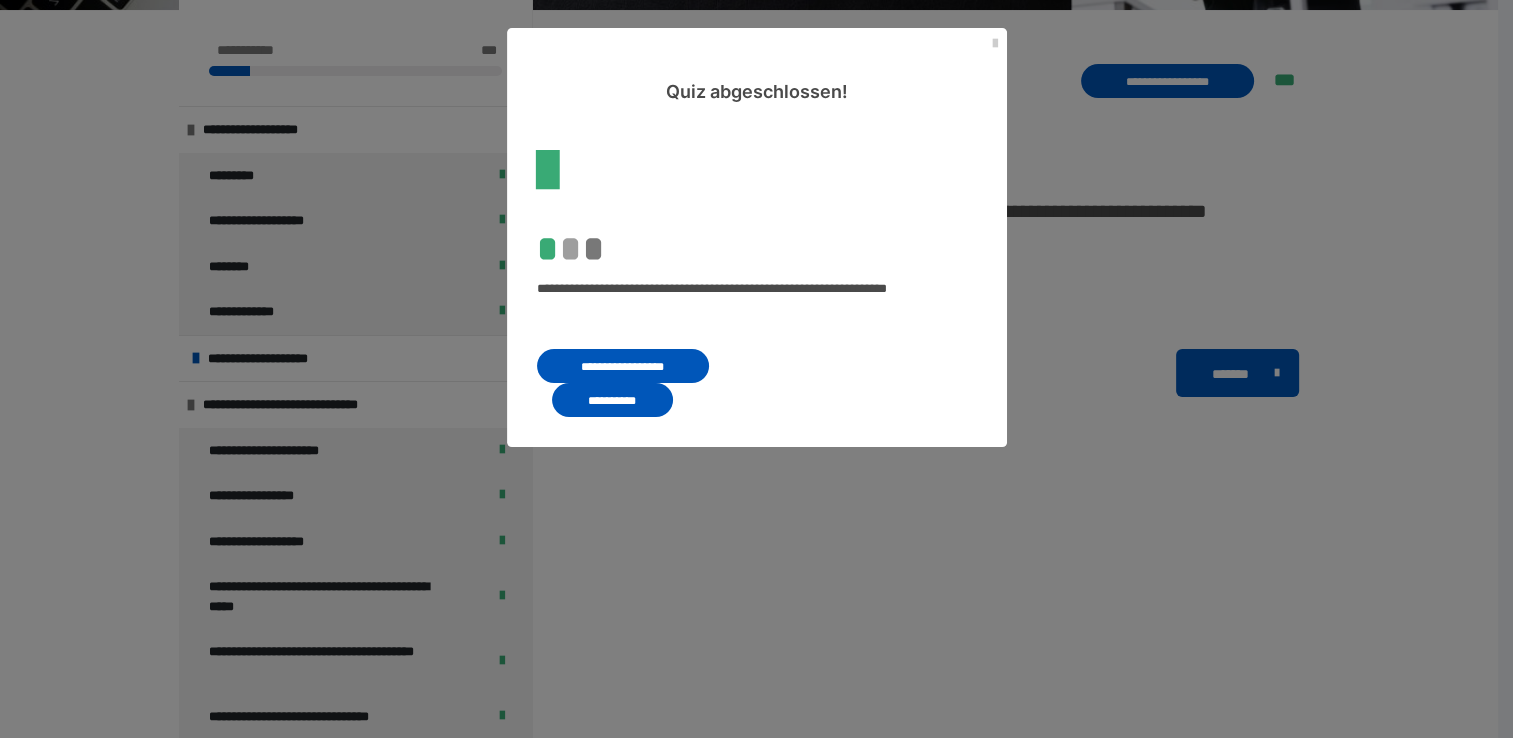 scroll, scrollTop: 2507, scrollLeft: 0, axis: vertical 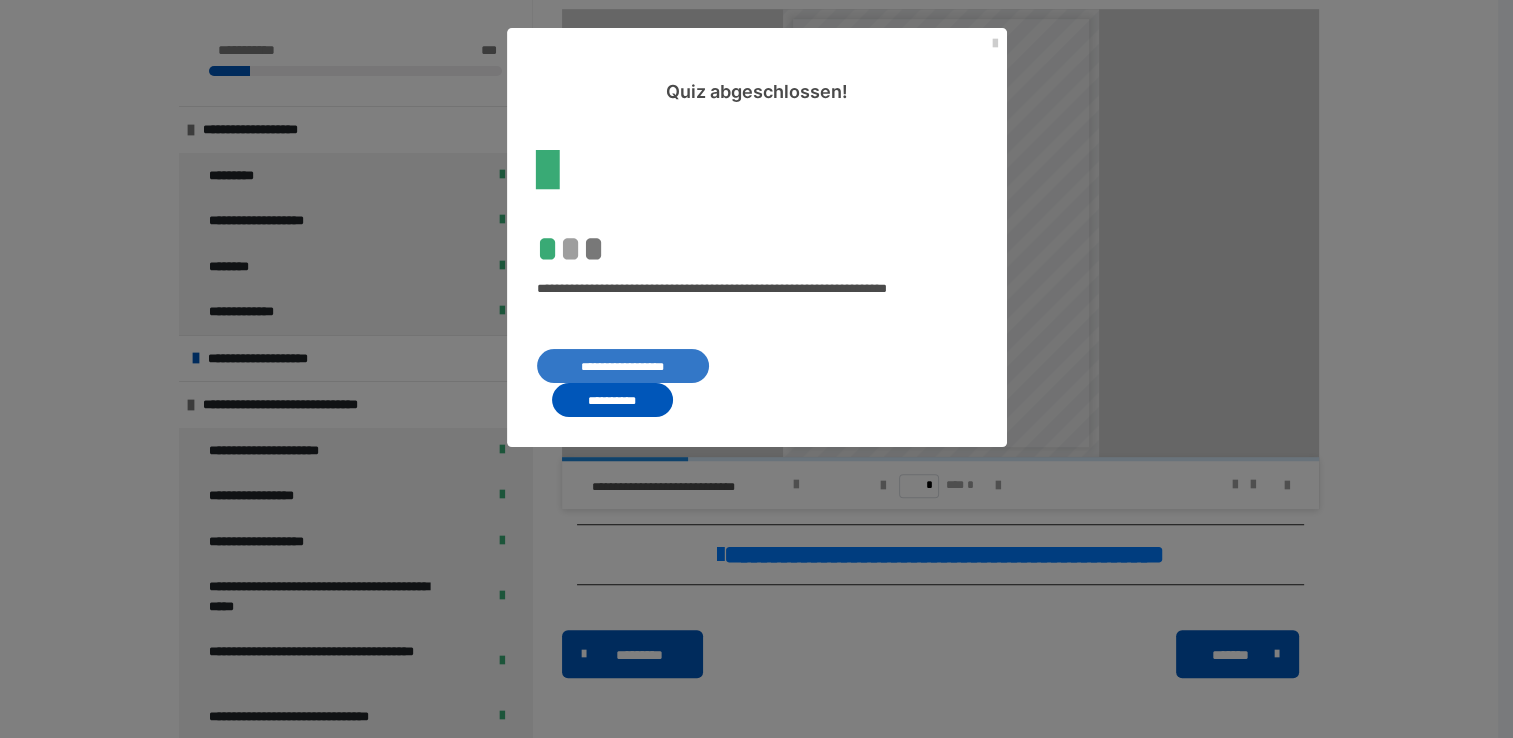 click on "**********" at bounding box center (623, 366) 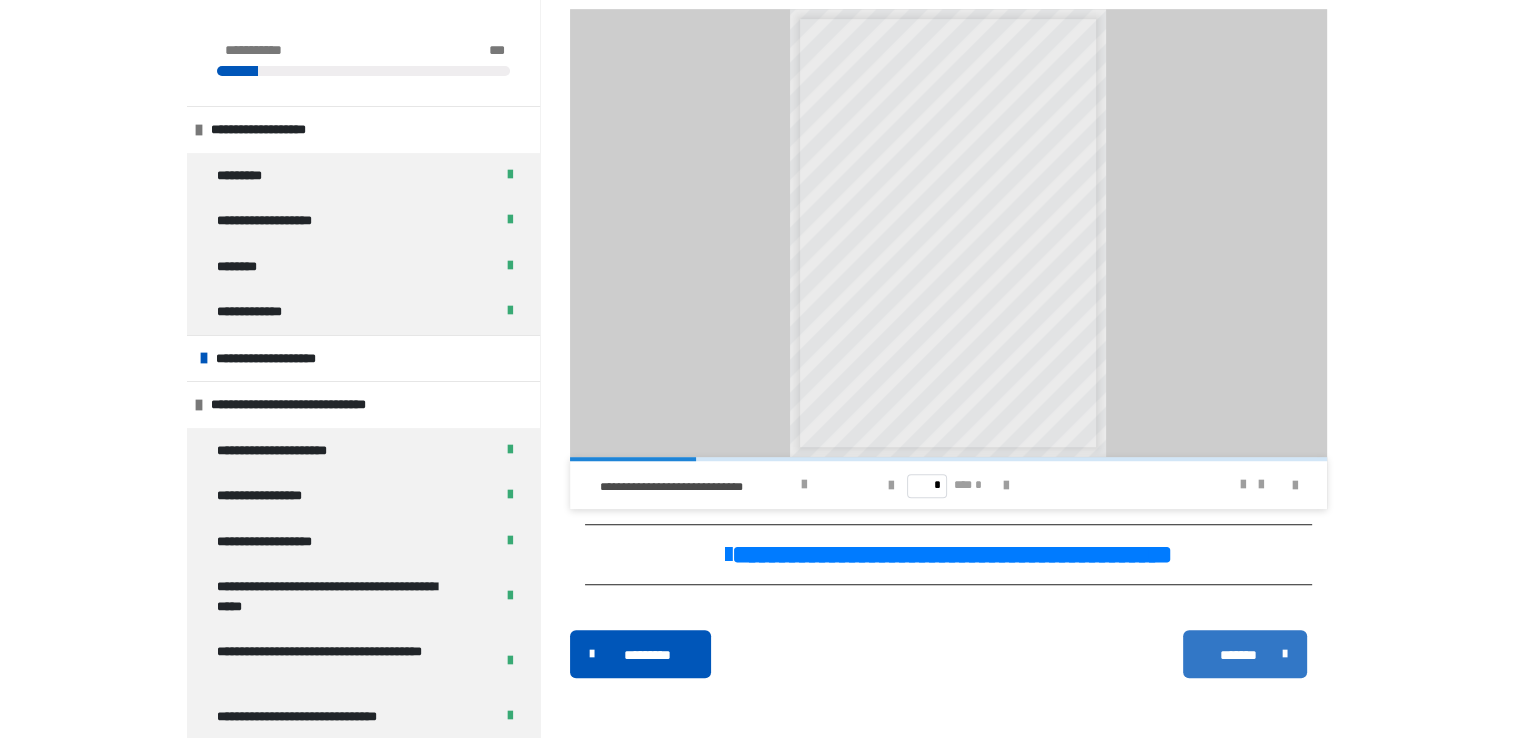 click on "*******" at bounding box center [1244, 654] 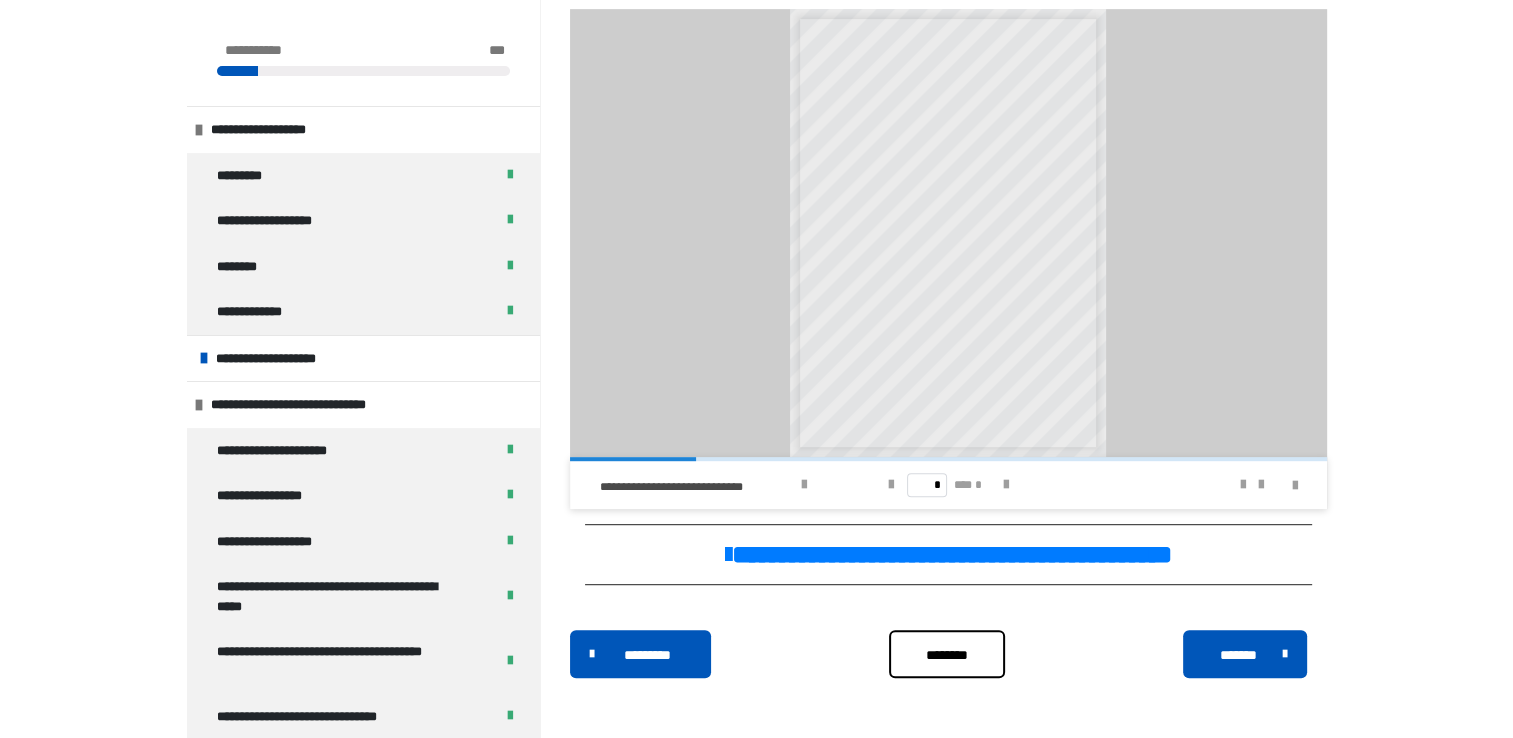 scroll, scrollTop: 374, scrollLeft: 0, axis: vertical 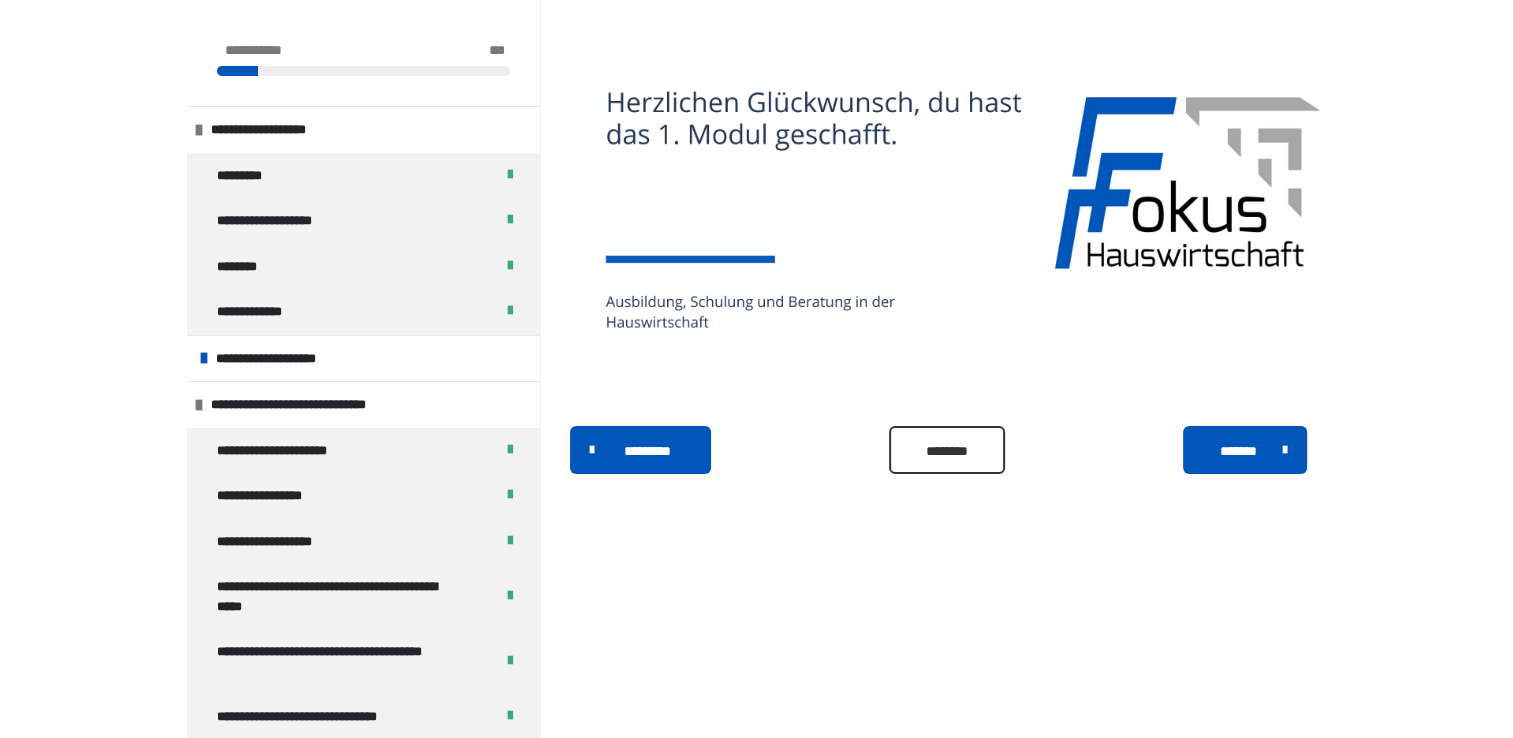 click on "********" at bounding box center [947, 451] 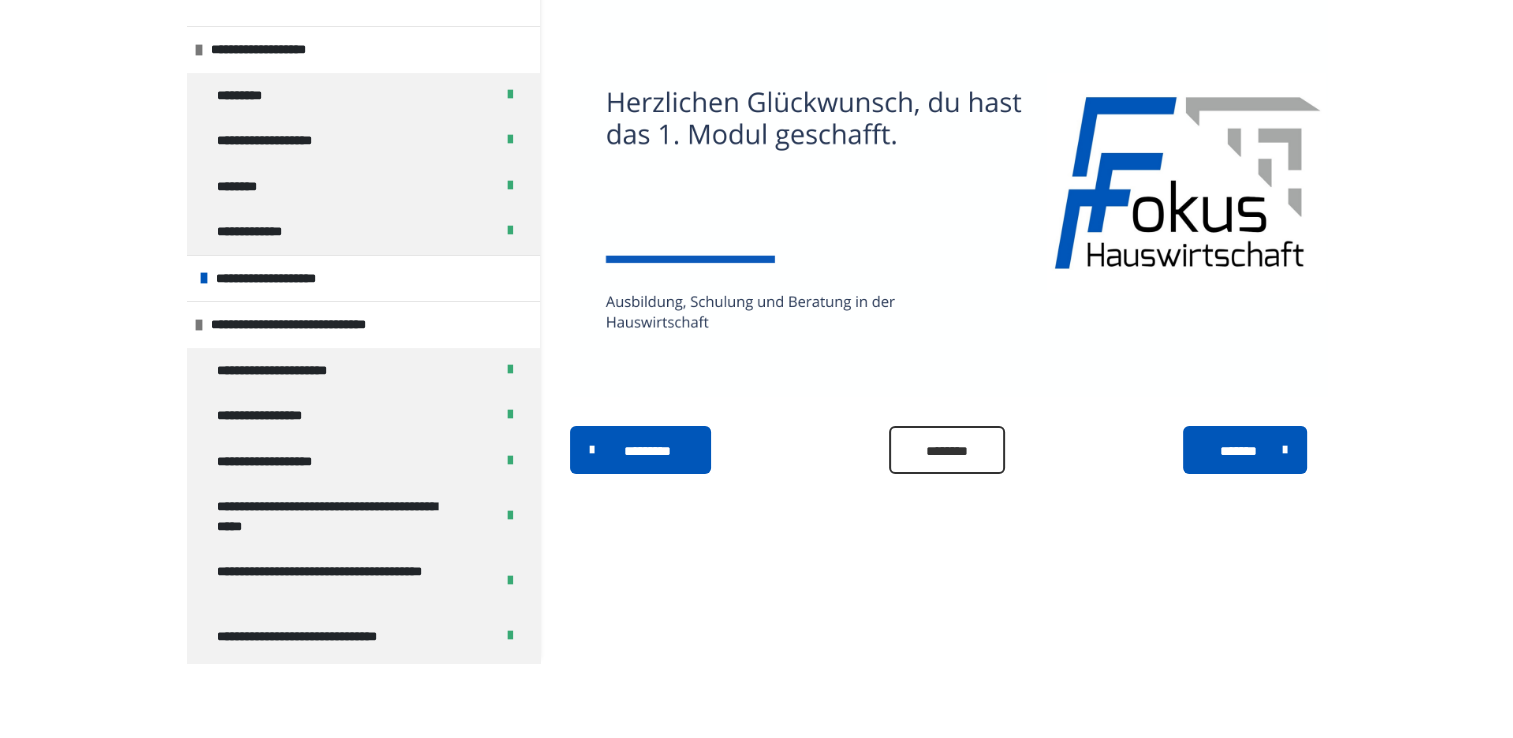 scroll, scrollTop: 0, scrollLeft: 0, axis: both 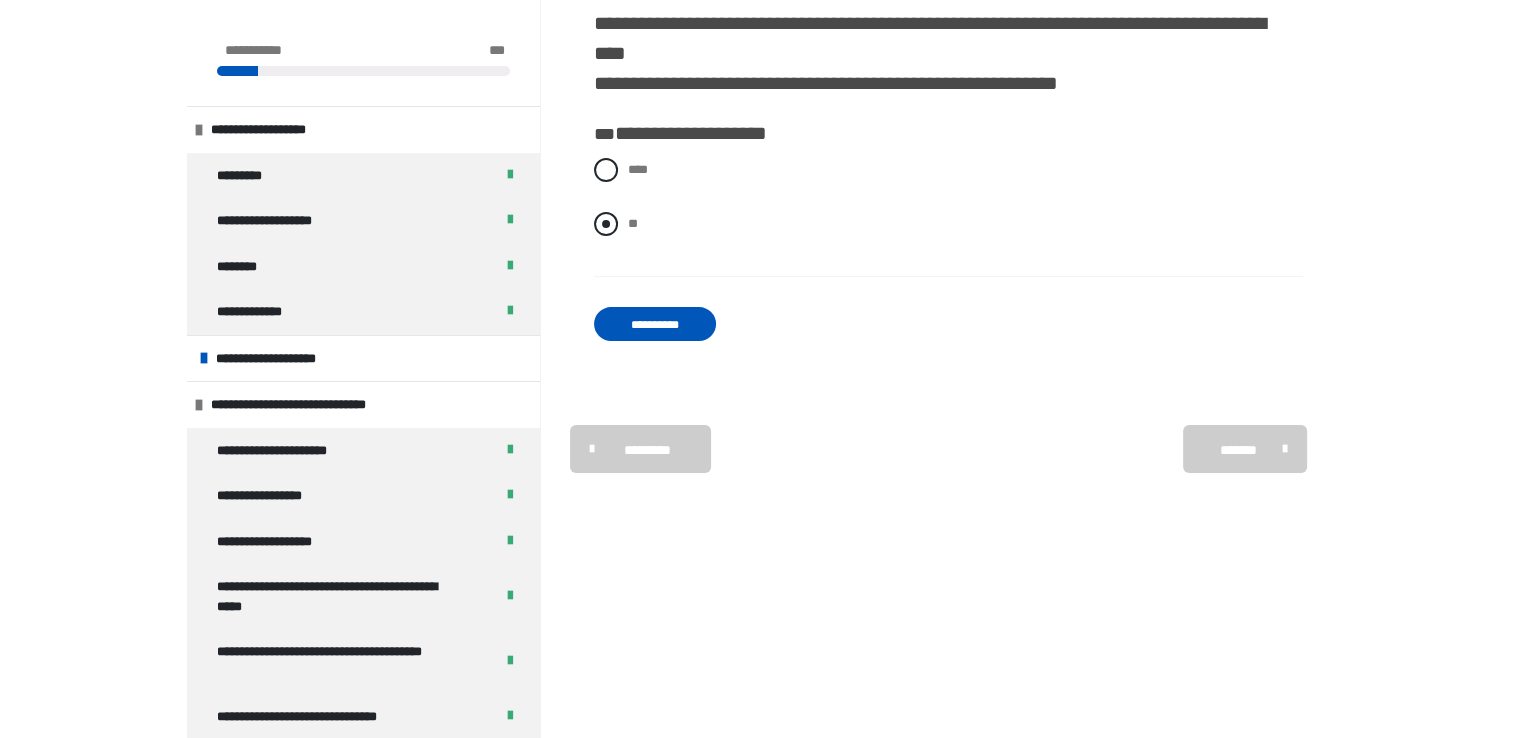 drag, startPoint x: 600, startPoint y: 217, endPoint x: 620, endPoint y: 226, distance: 21.931713 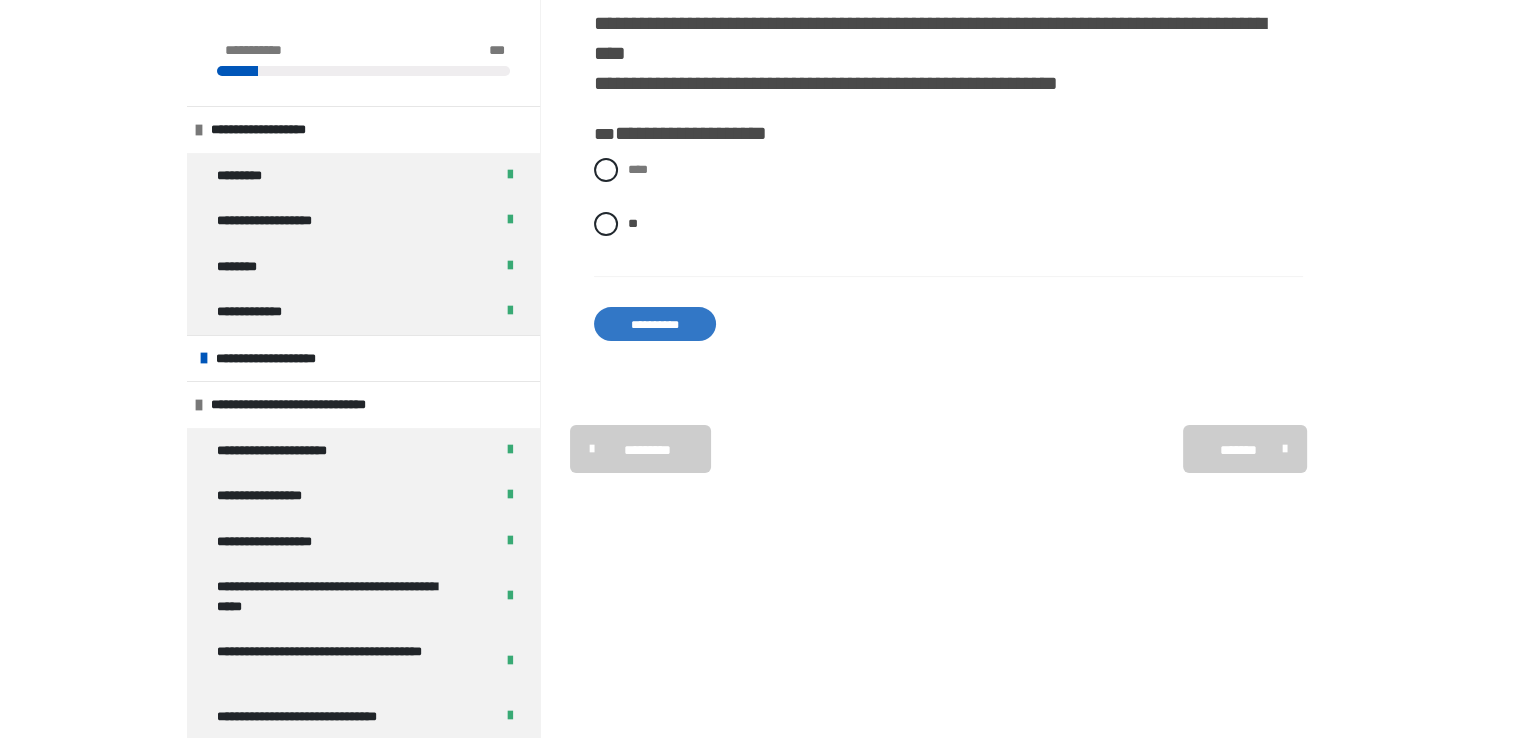 click on "**********" at bounding box center (655, 324) 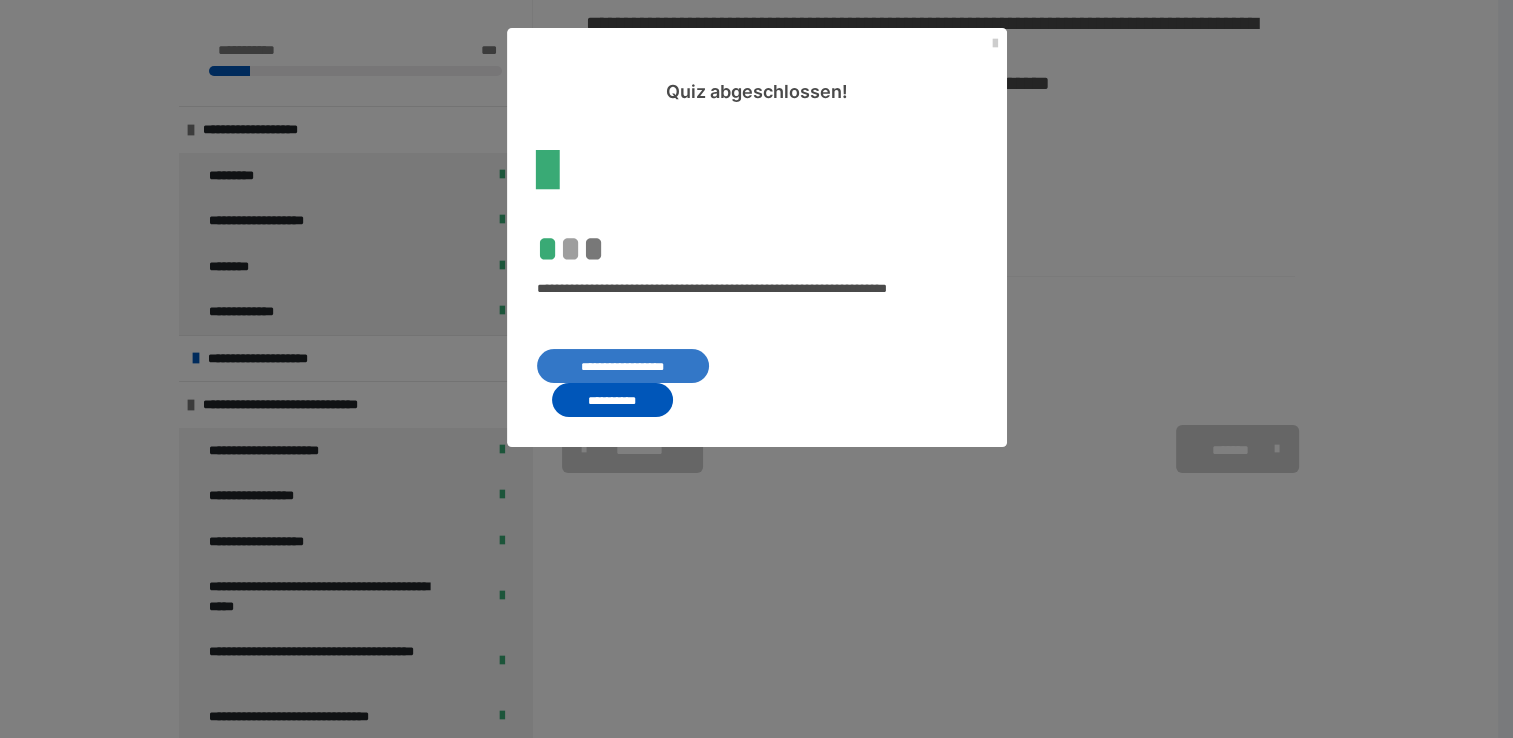 click on "**********" at bounding box center [623, 366] 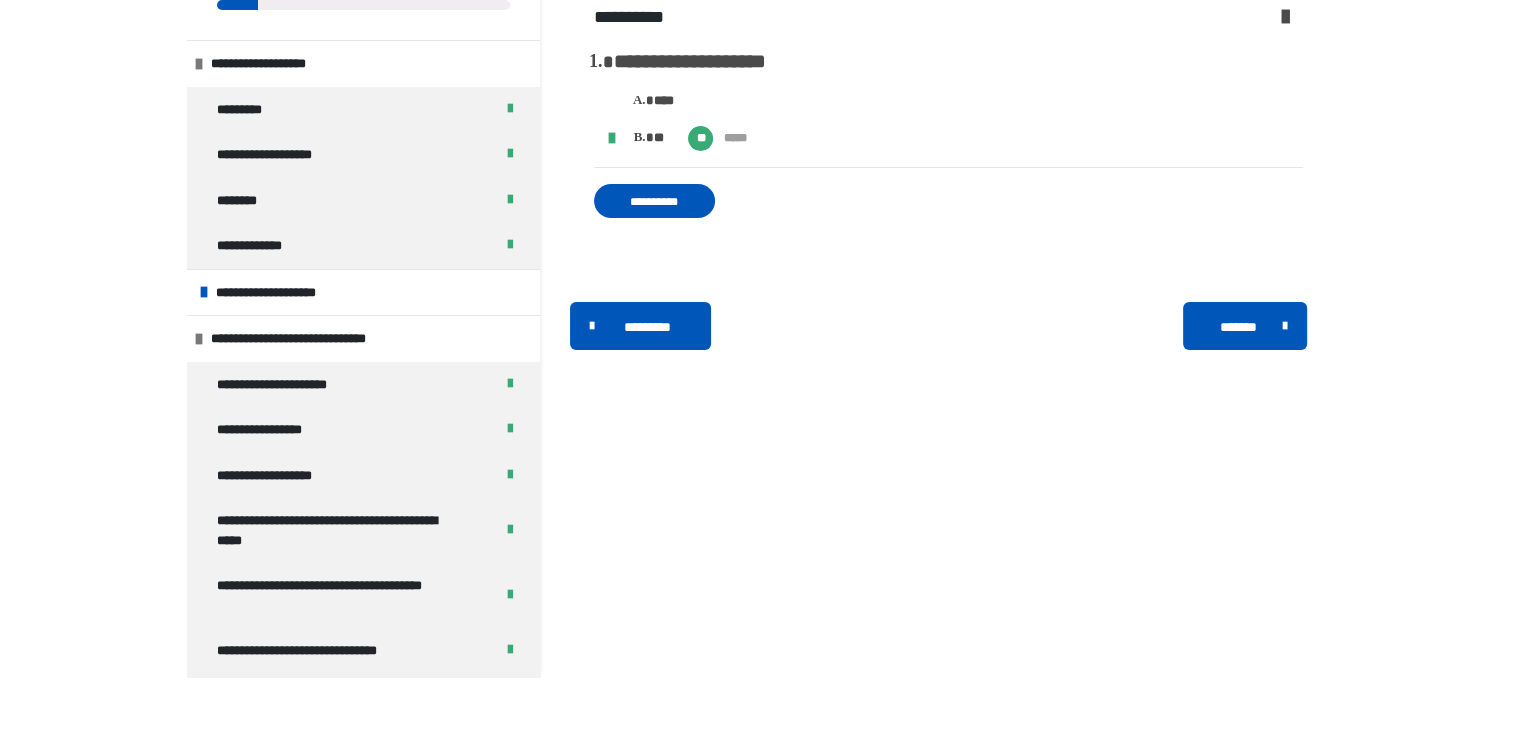 scroll, scrollTop: 456, scrollLeft: 0, axis: vertical 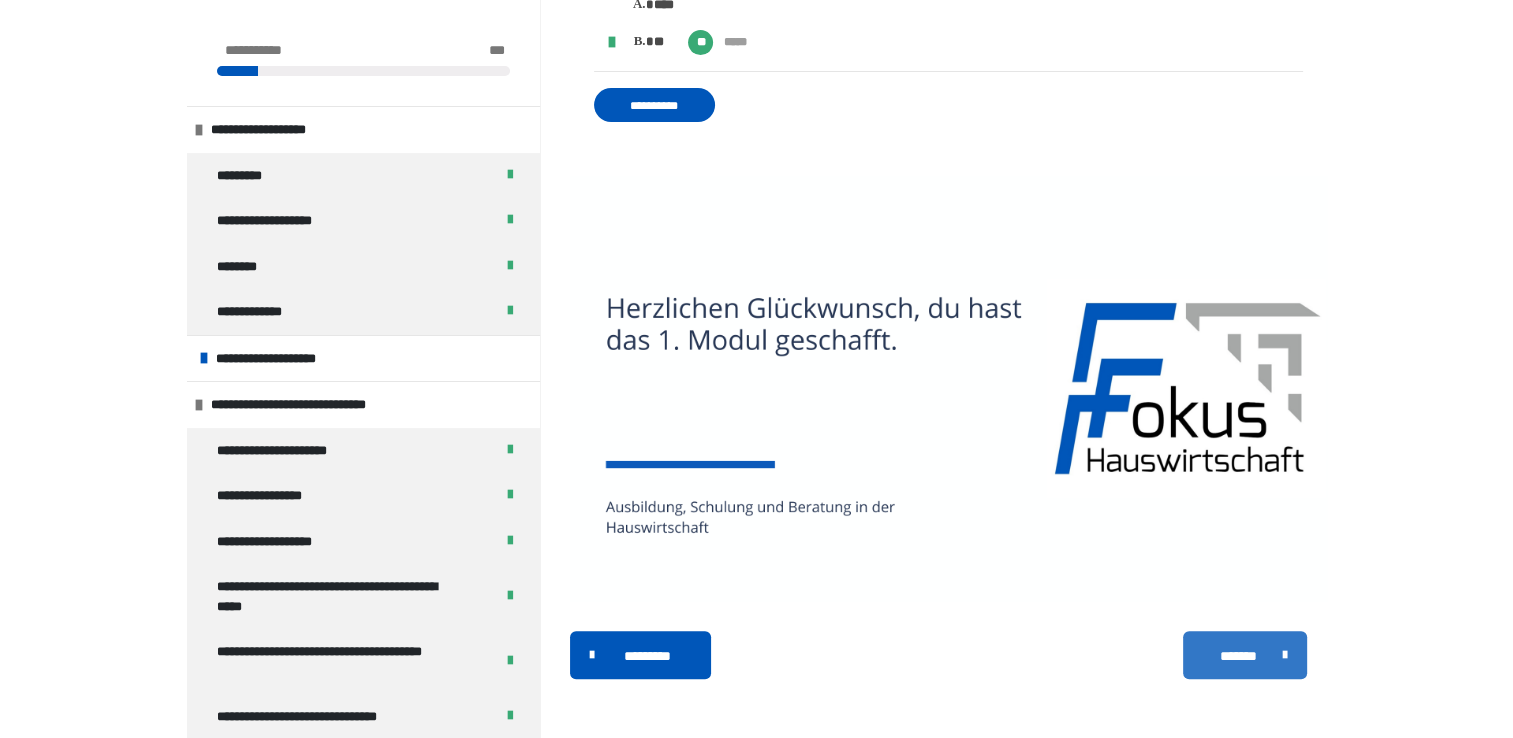 click on "*******" at bounding box center (1237, 656) 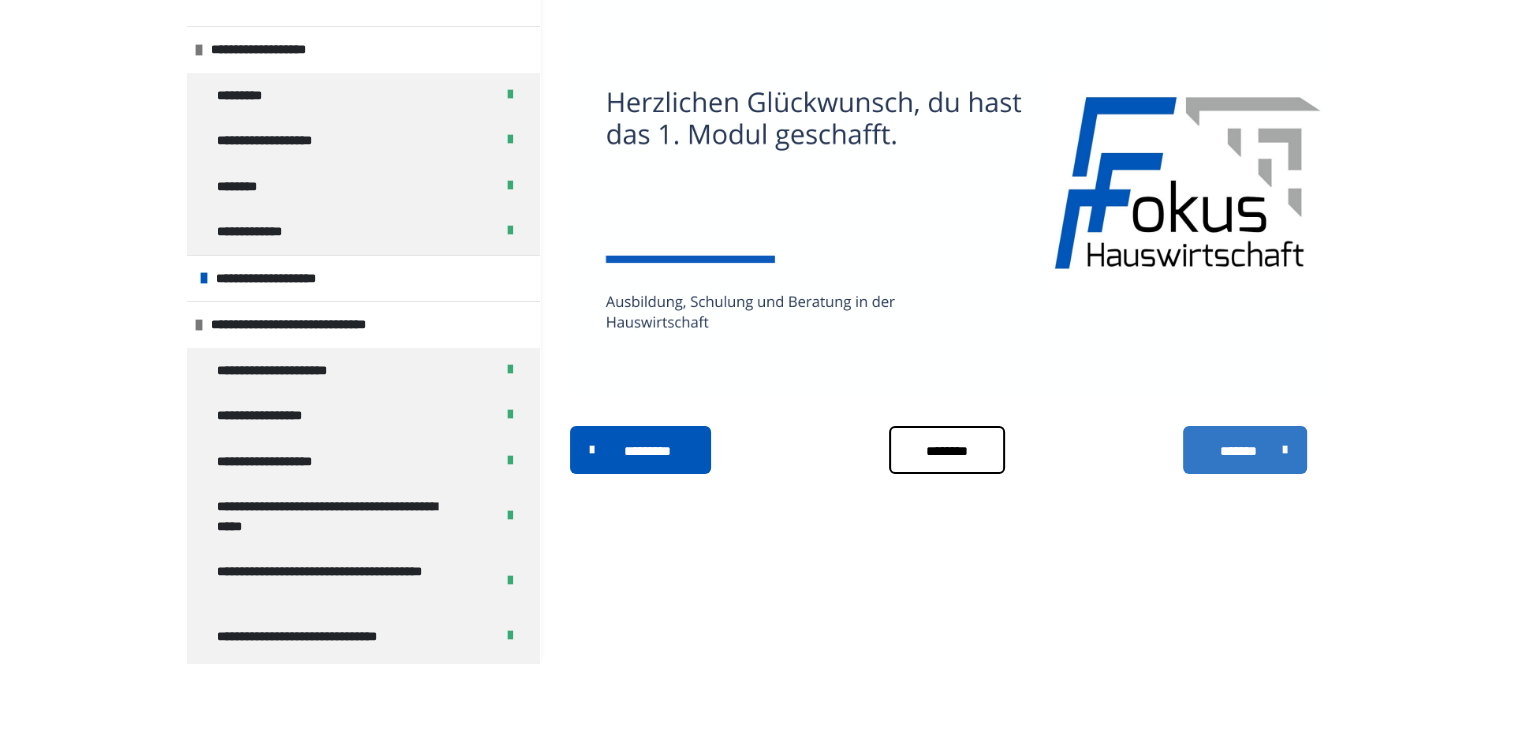 scroll, scrollTop: 169, scrollLeft: 0, axis: vertical 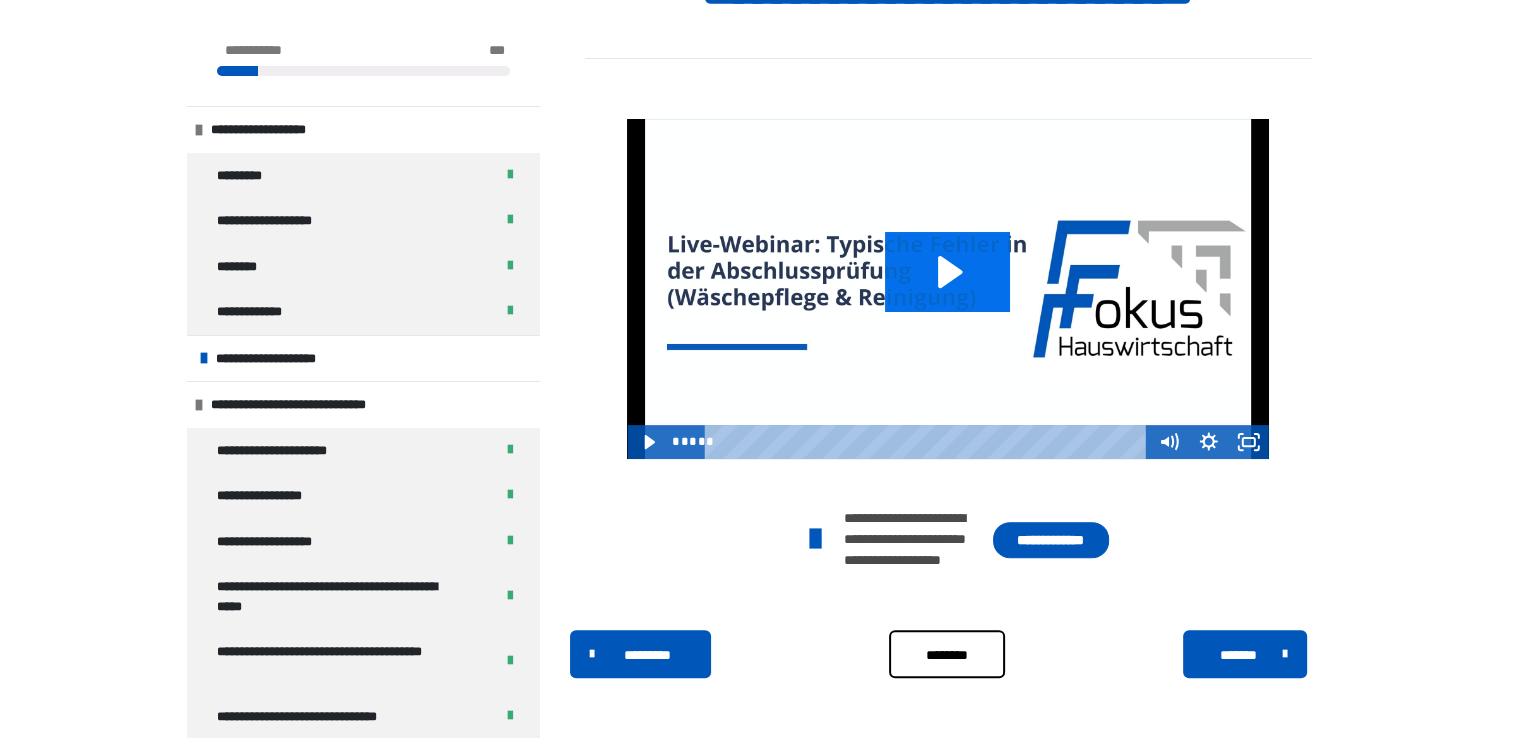 click 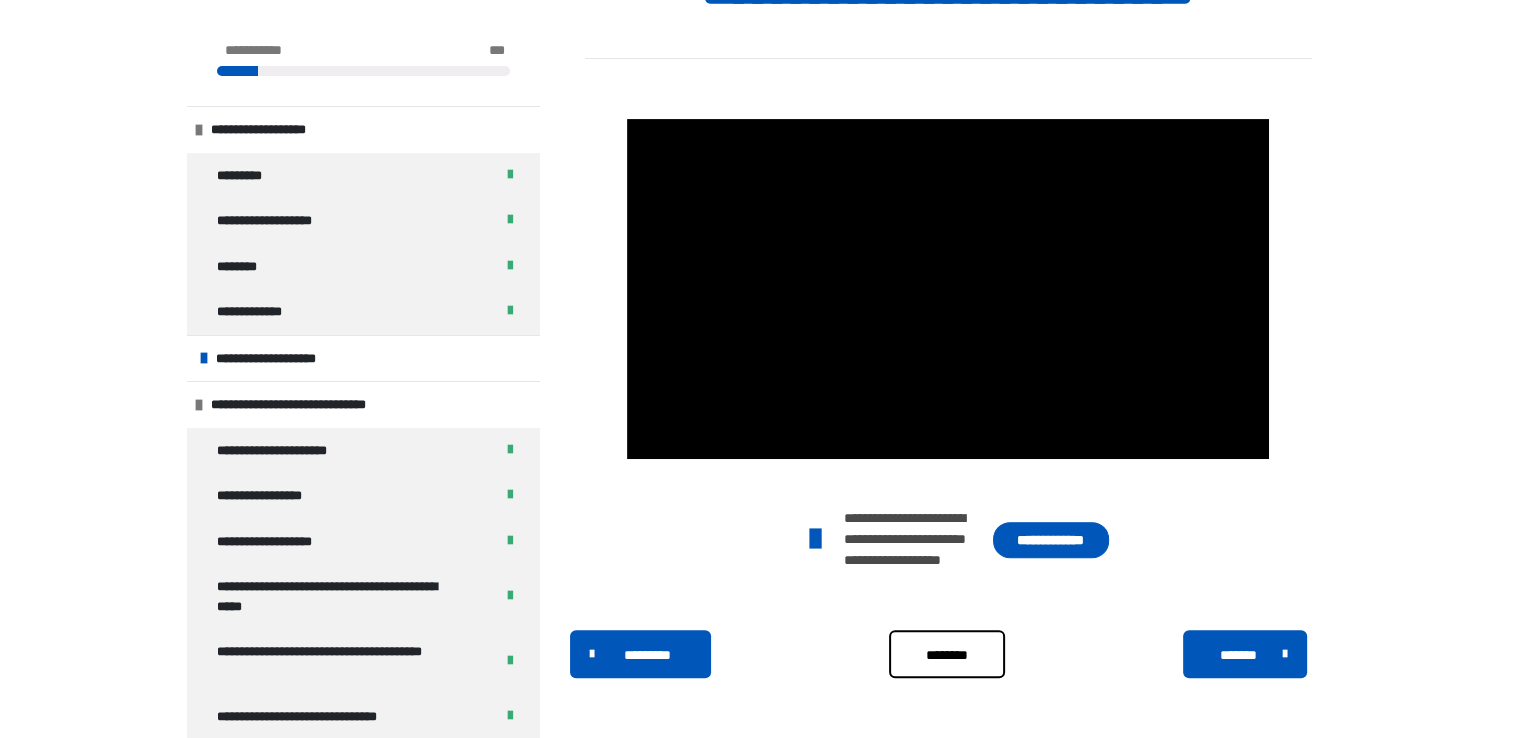 click on "**********" at bounding box center (1051, 540) 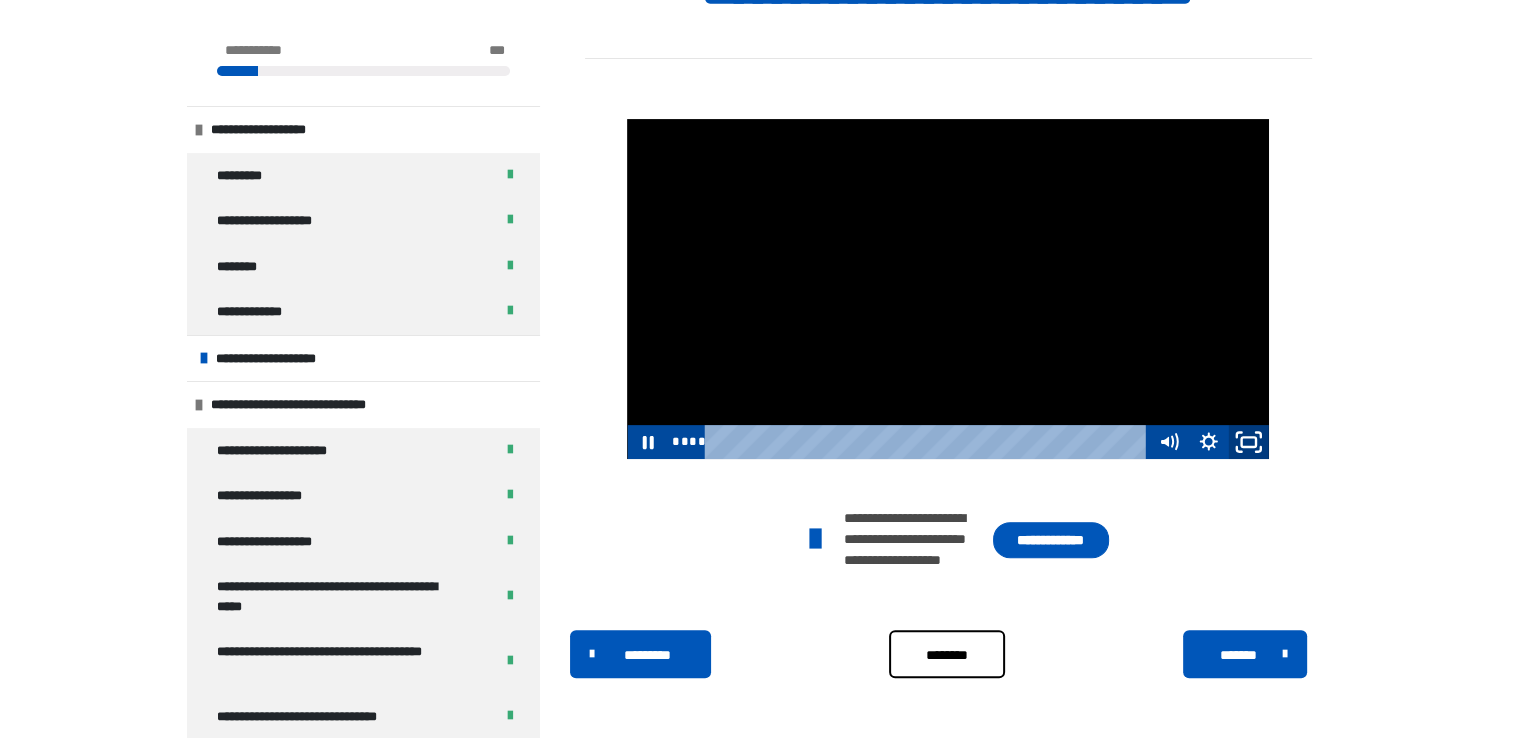 click 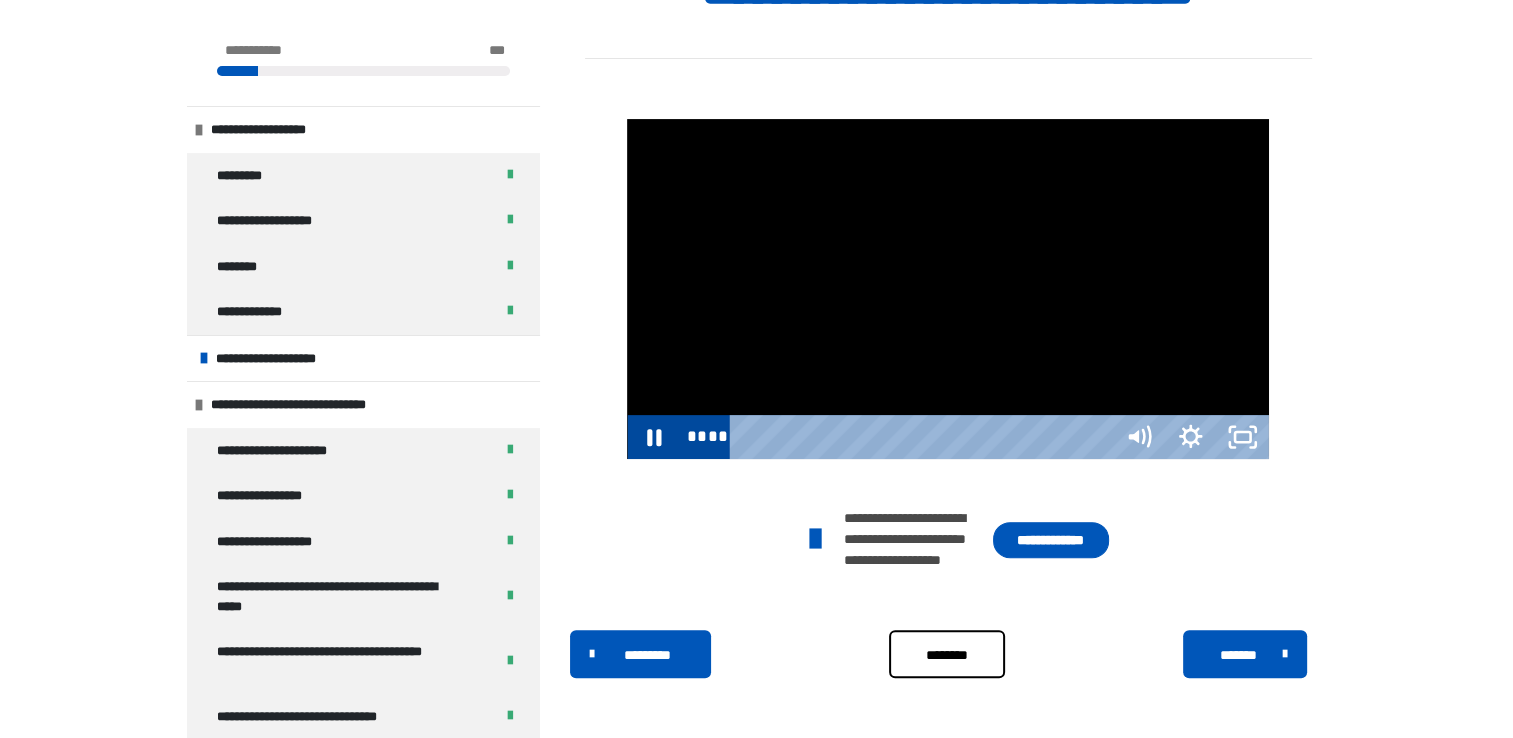 scroll, scrollTop: 400, scrollLeft: 0, axis: vertical 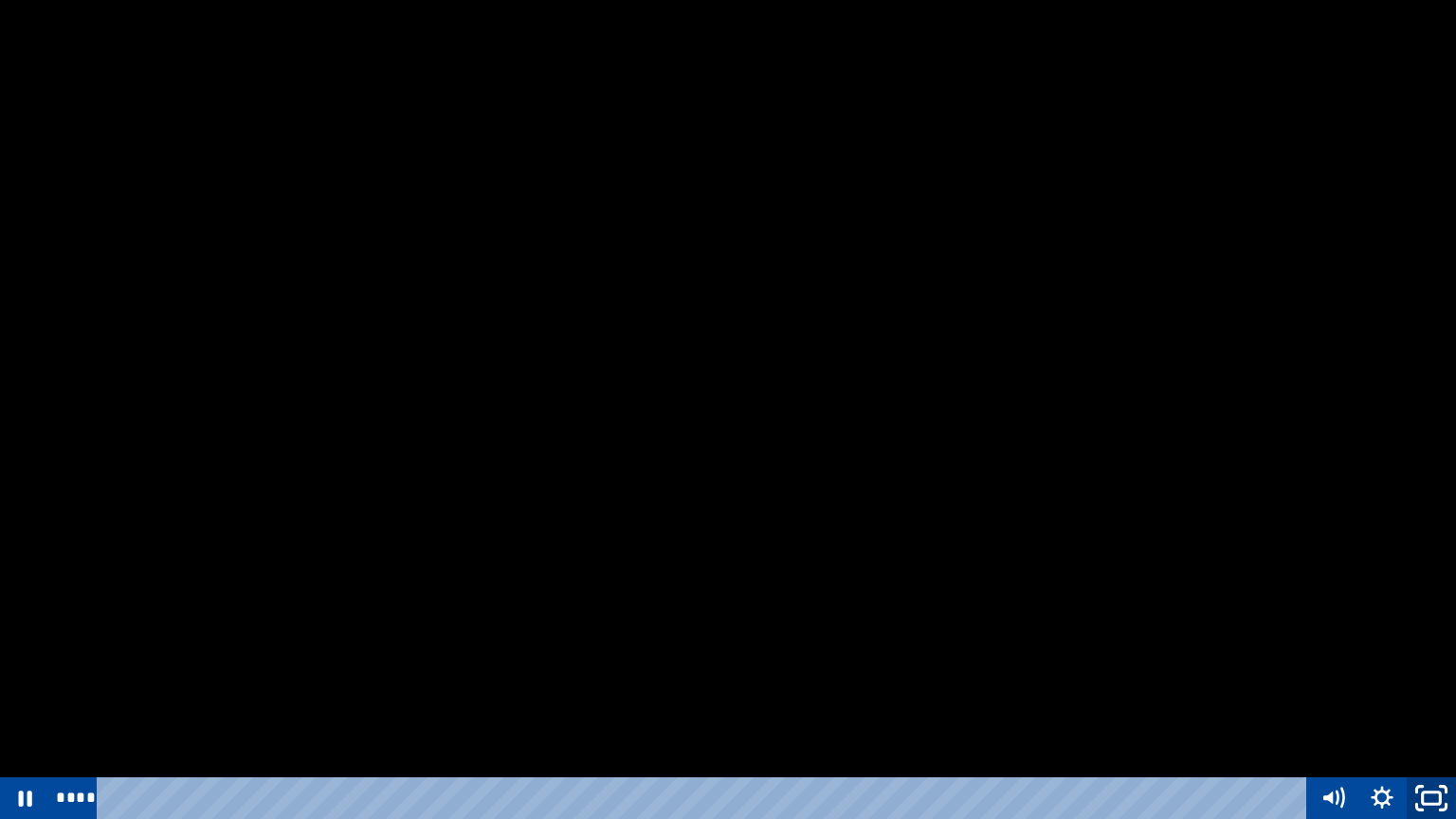 click 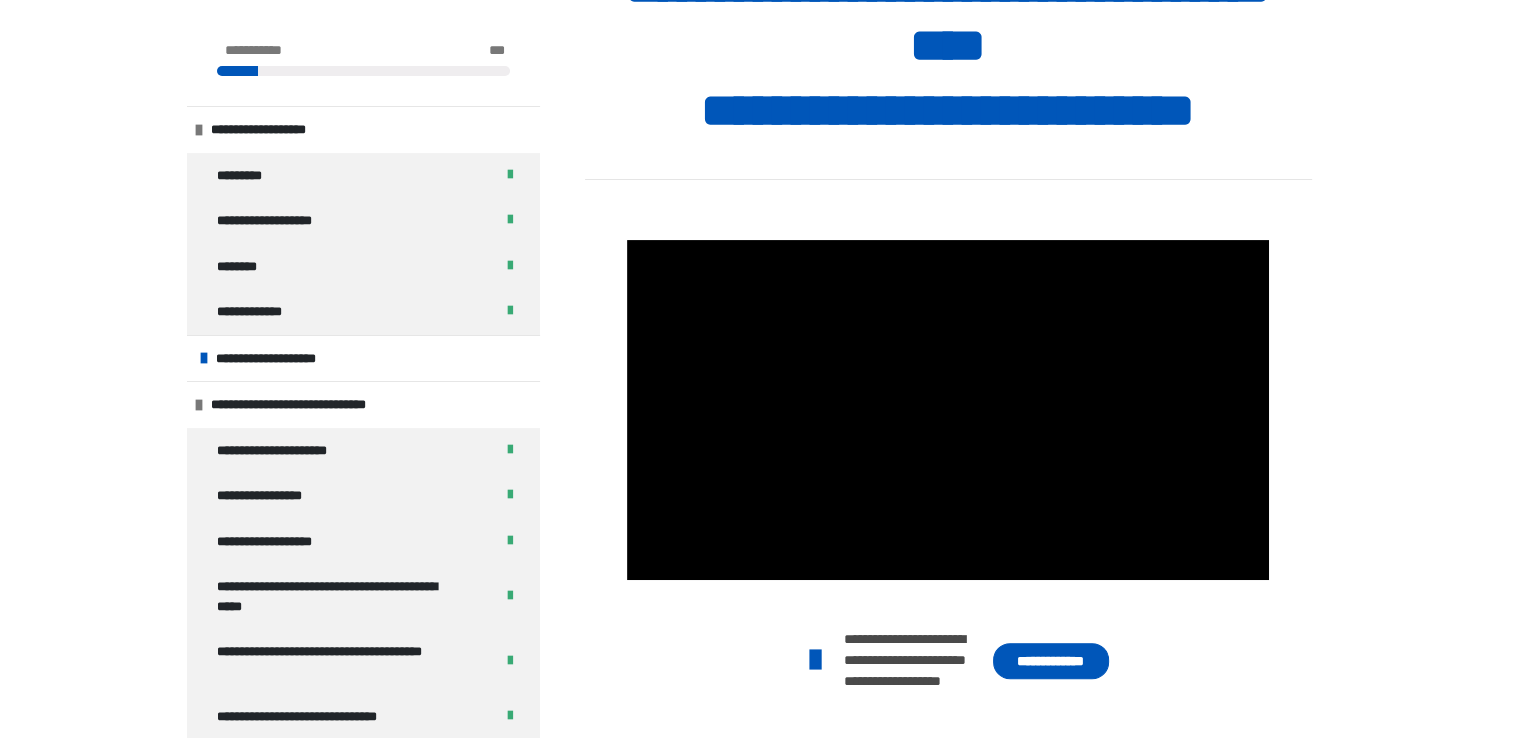 click on "**********" at bounding box center [1051, 661] 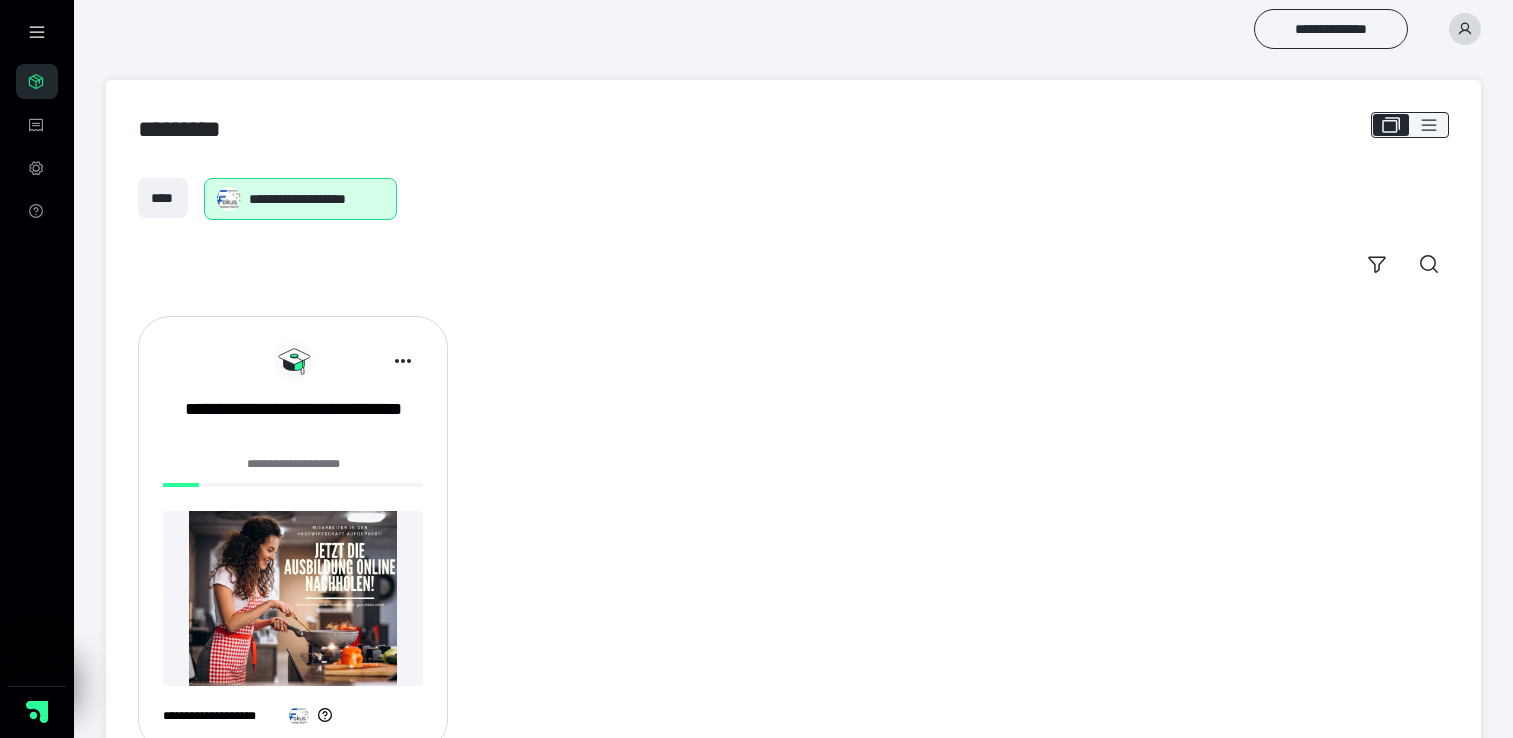 scroll, scrollTop: 0, scrollLeft: 0, axis: both 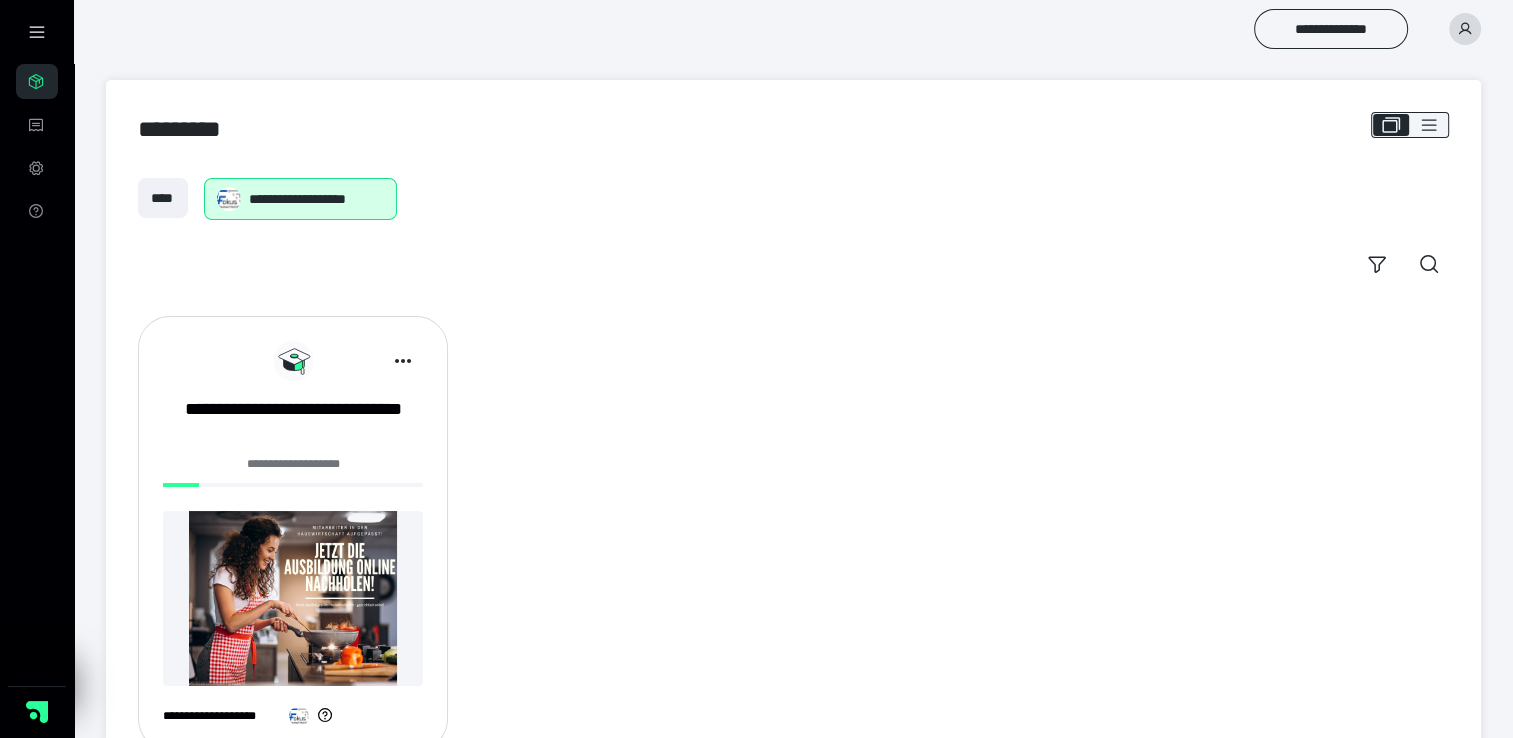 click on "**********" at bounding box center [293, 470] 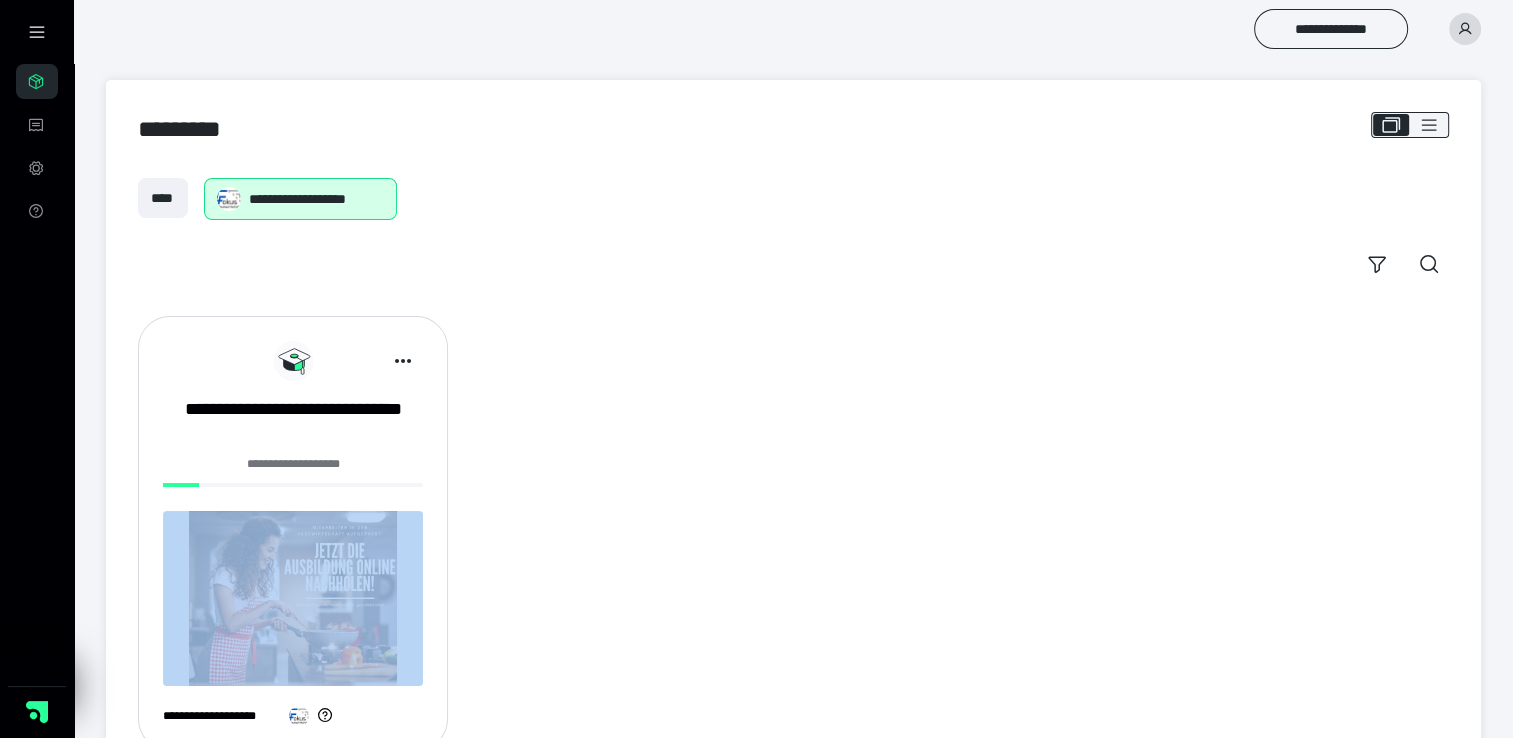 click on "**********" at bounding box center [293, 470] 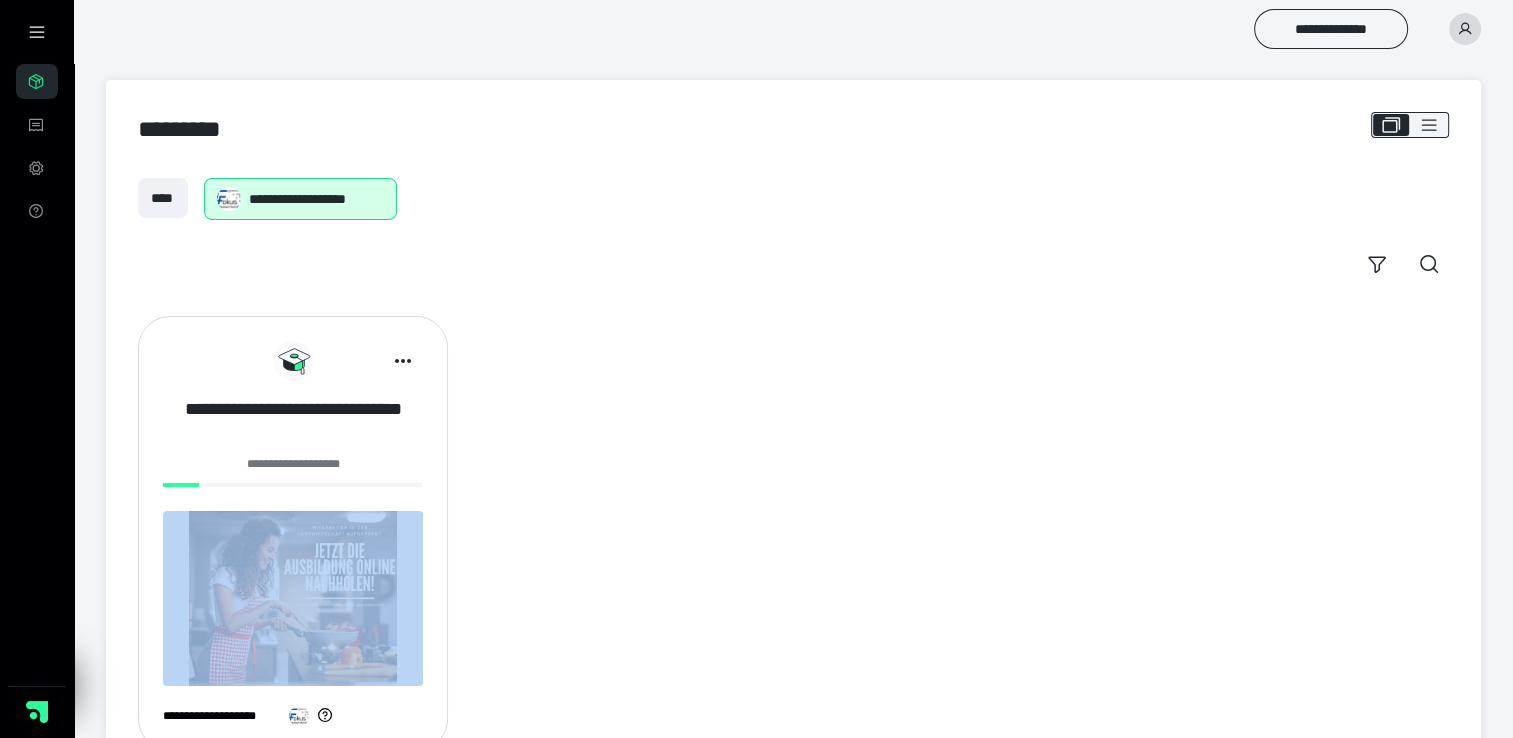 click on "**********" at bounding box center [293, 422] 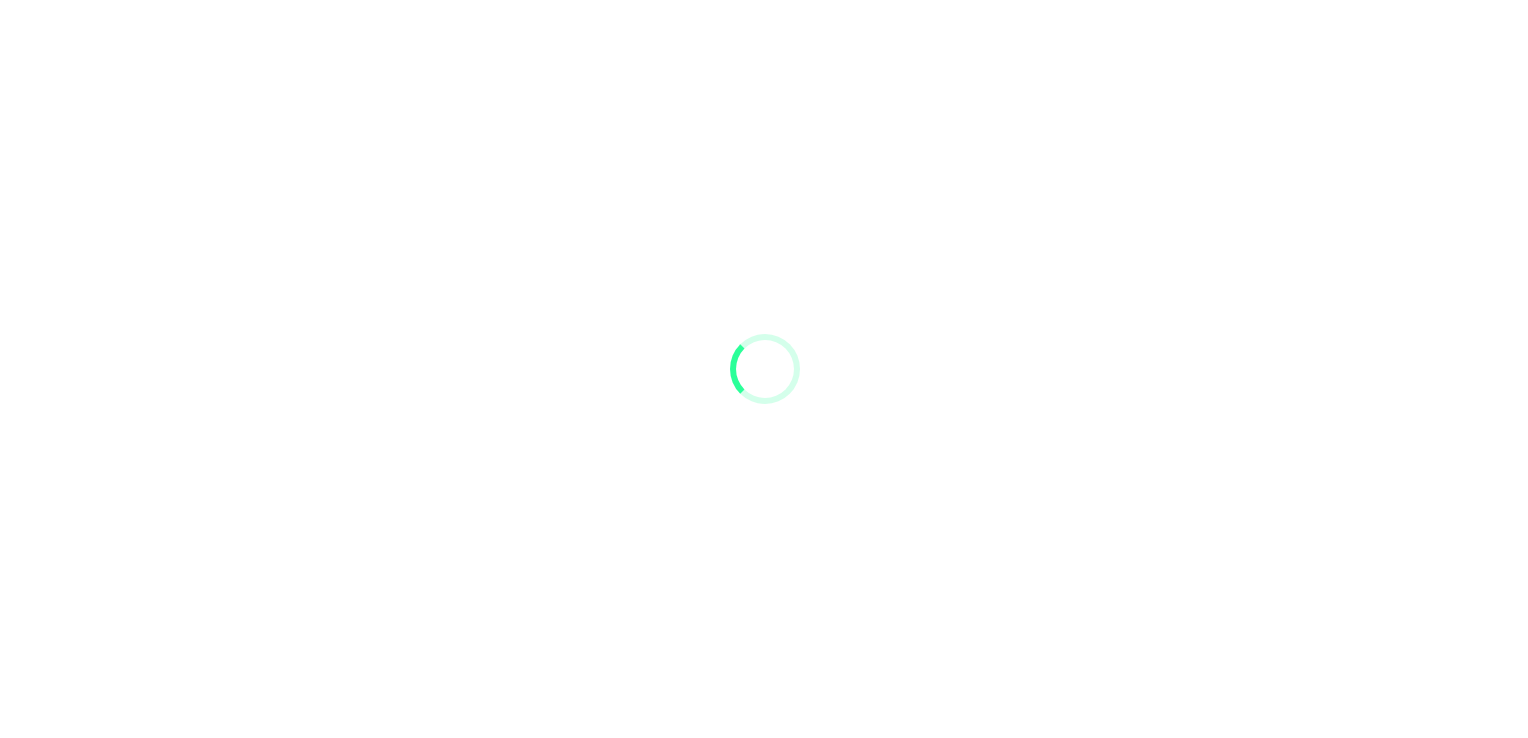 scroll, scrollTop: 0, scrollLeft: 0, axis: both 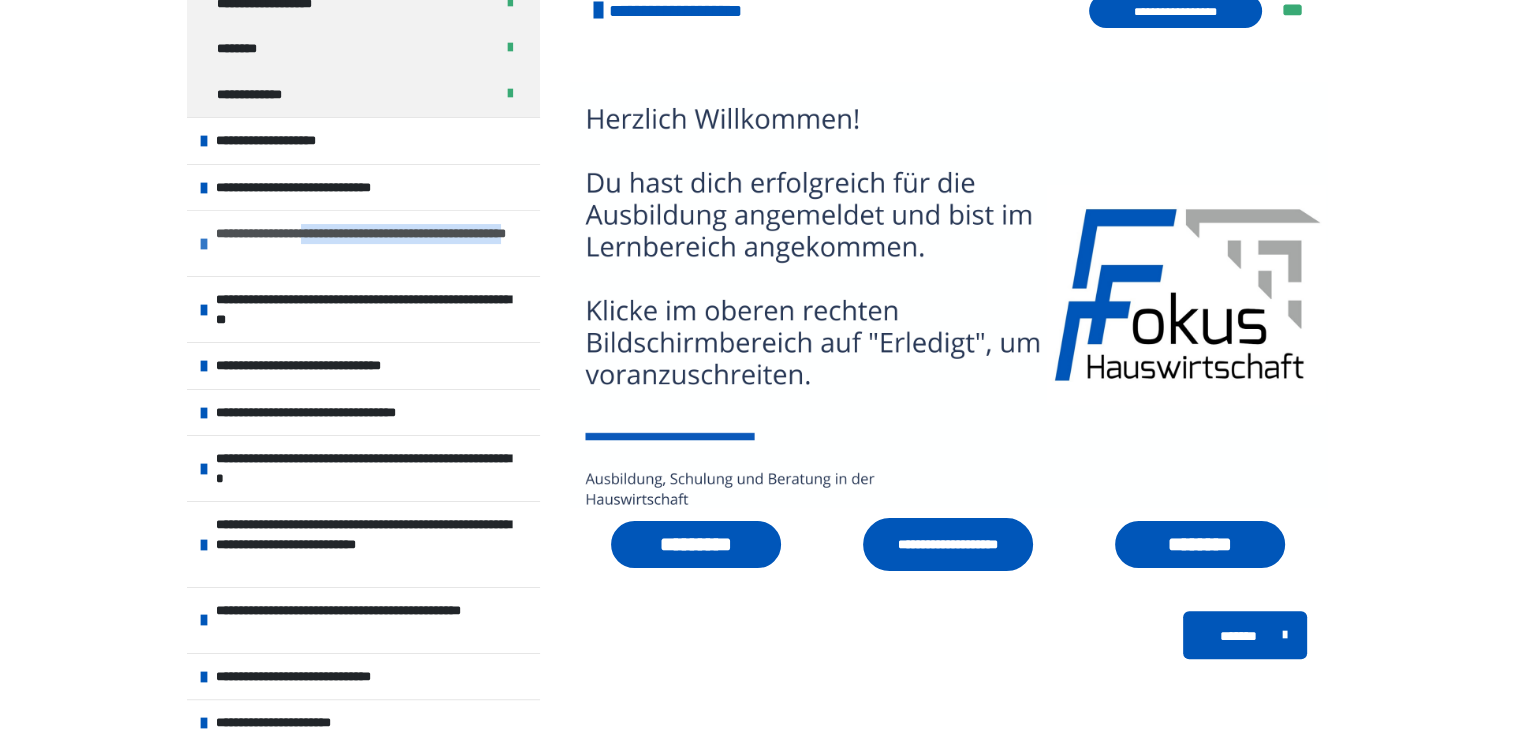 click on "**********" at bounding box center (365, 243) 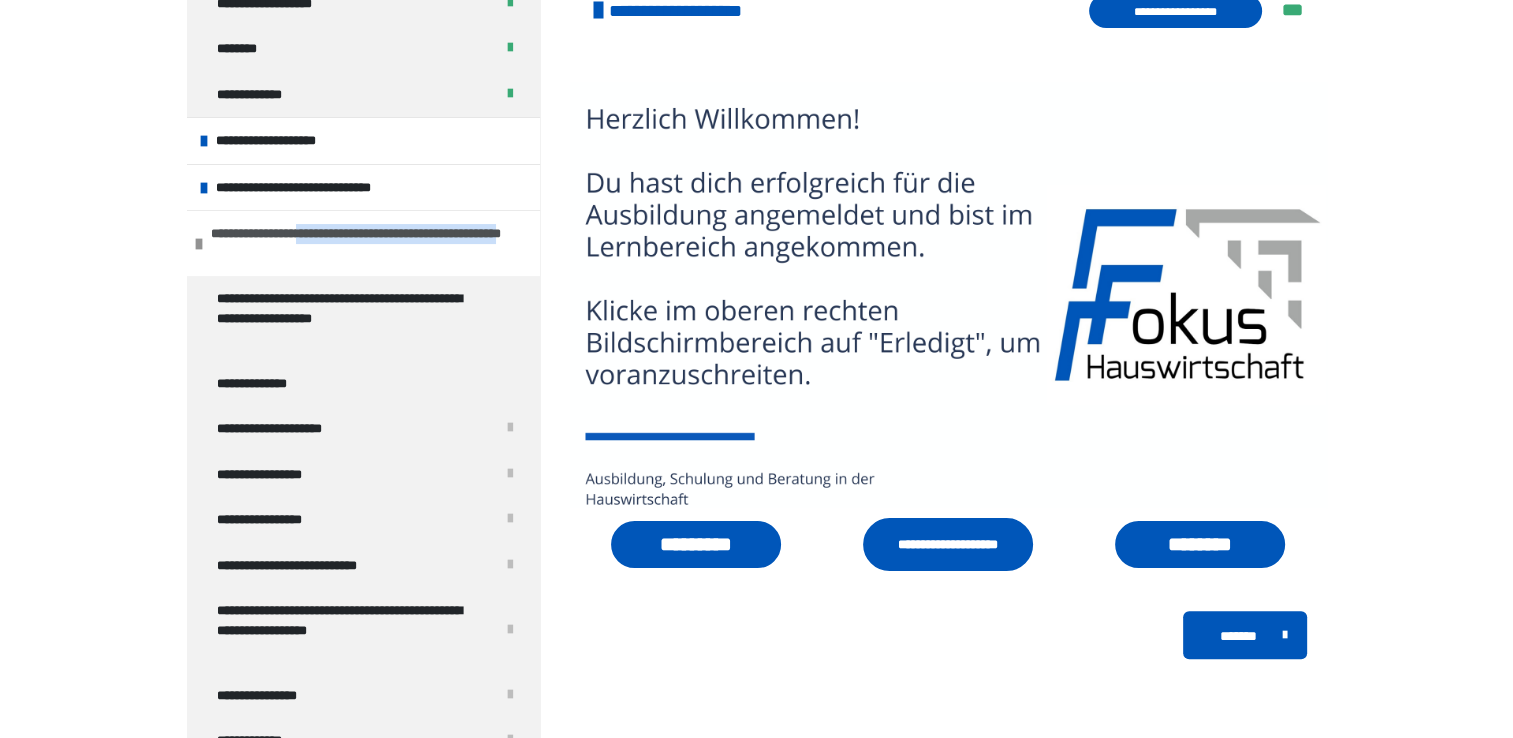drag, startPoint x: 334, startPoint y: 242, endPoint x: 446, endPoint y: 235, distance: 112.21854 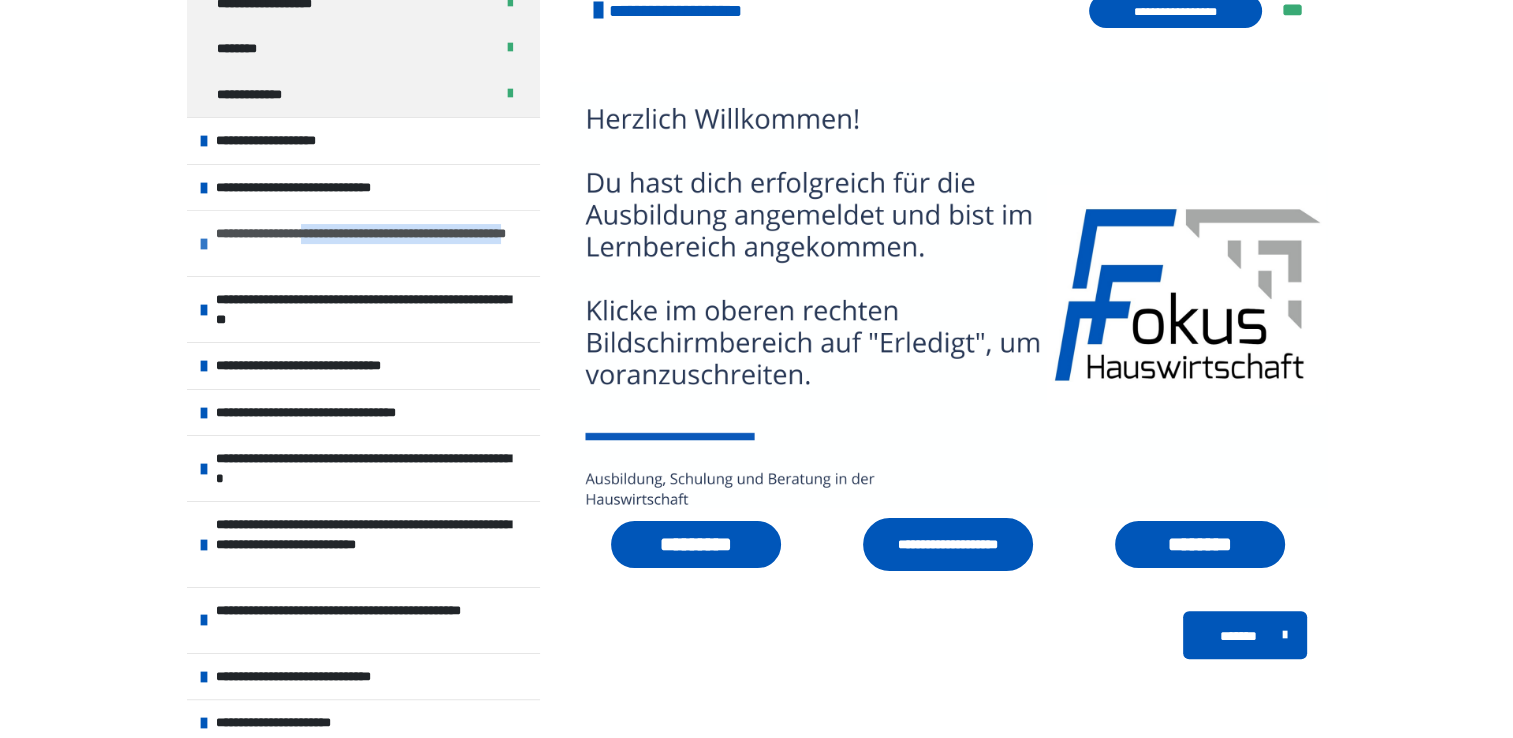 click on "**********" at bounding box center [365, 243] 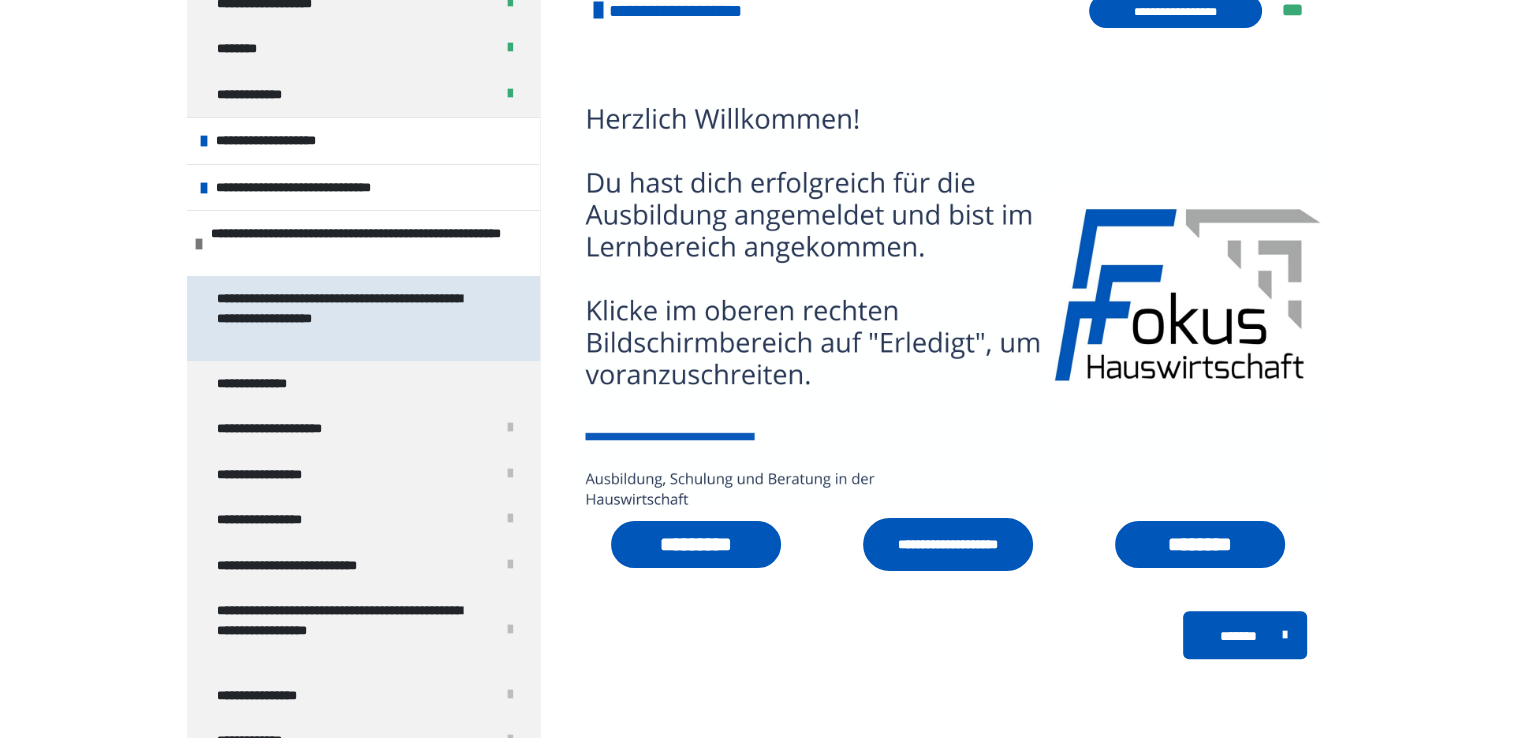 click on "**********" at bounding box center (348, 318) 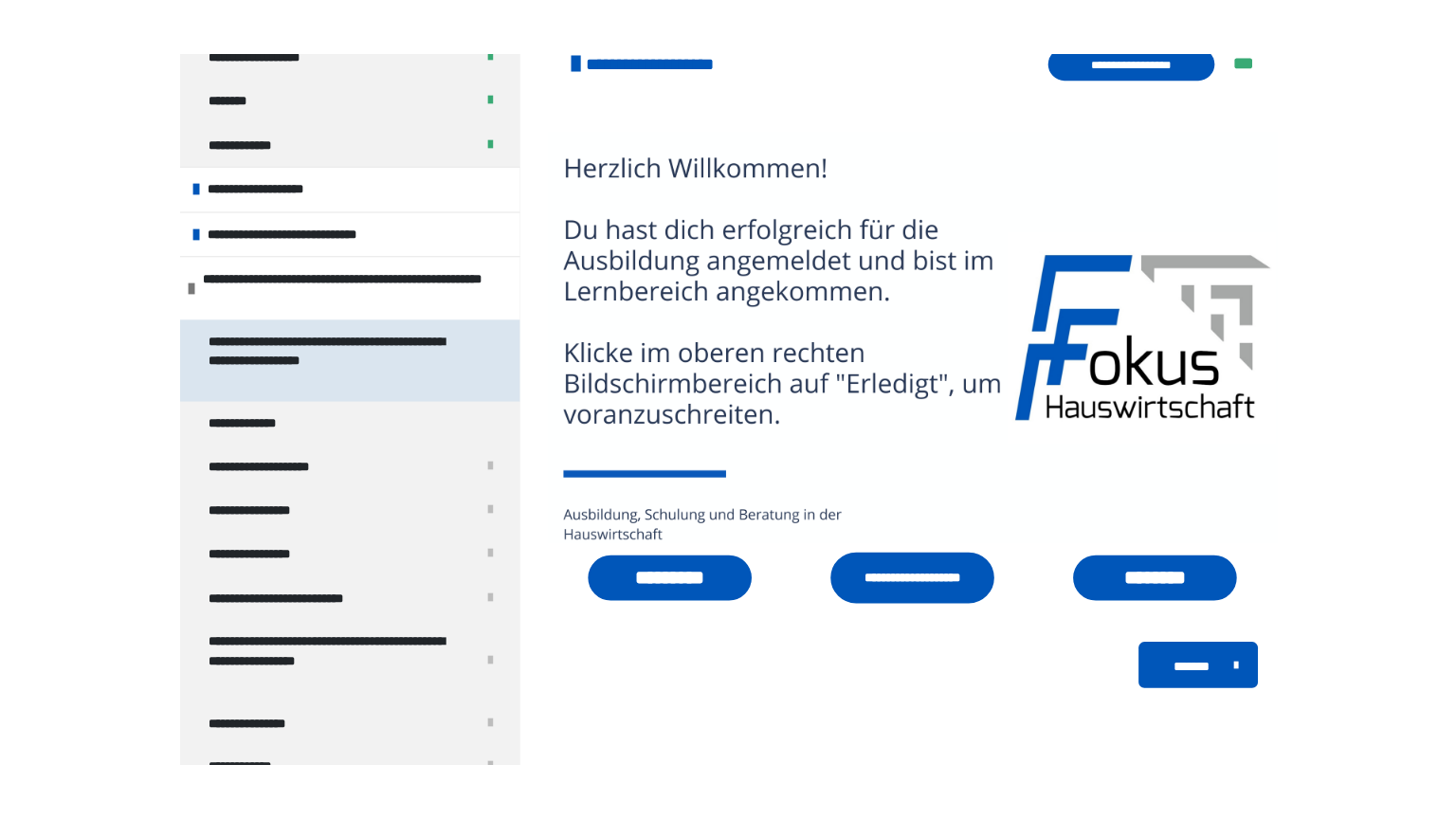 scroll, scrollTop: 288, scrollLeft: 0, axis: vertical 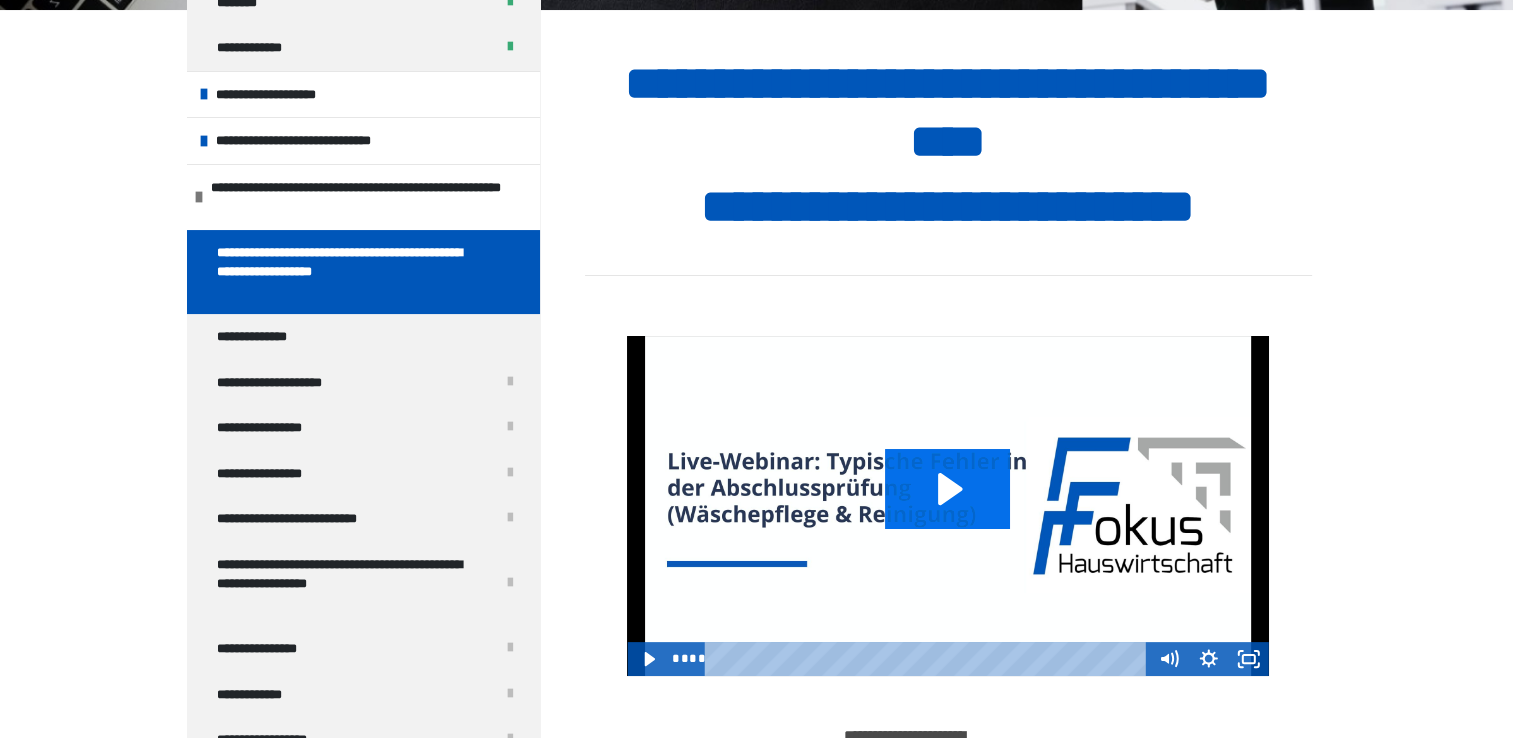click 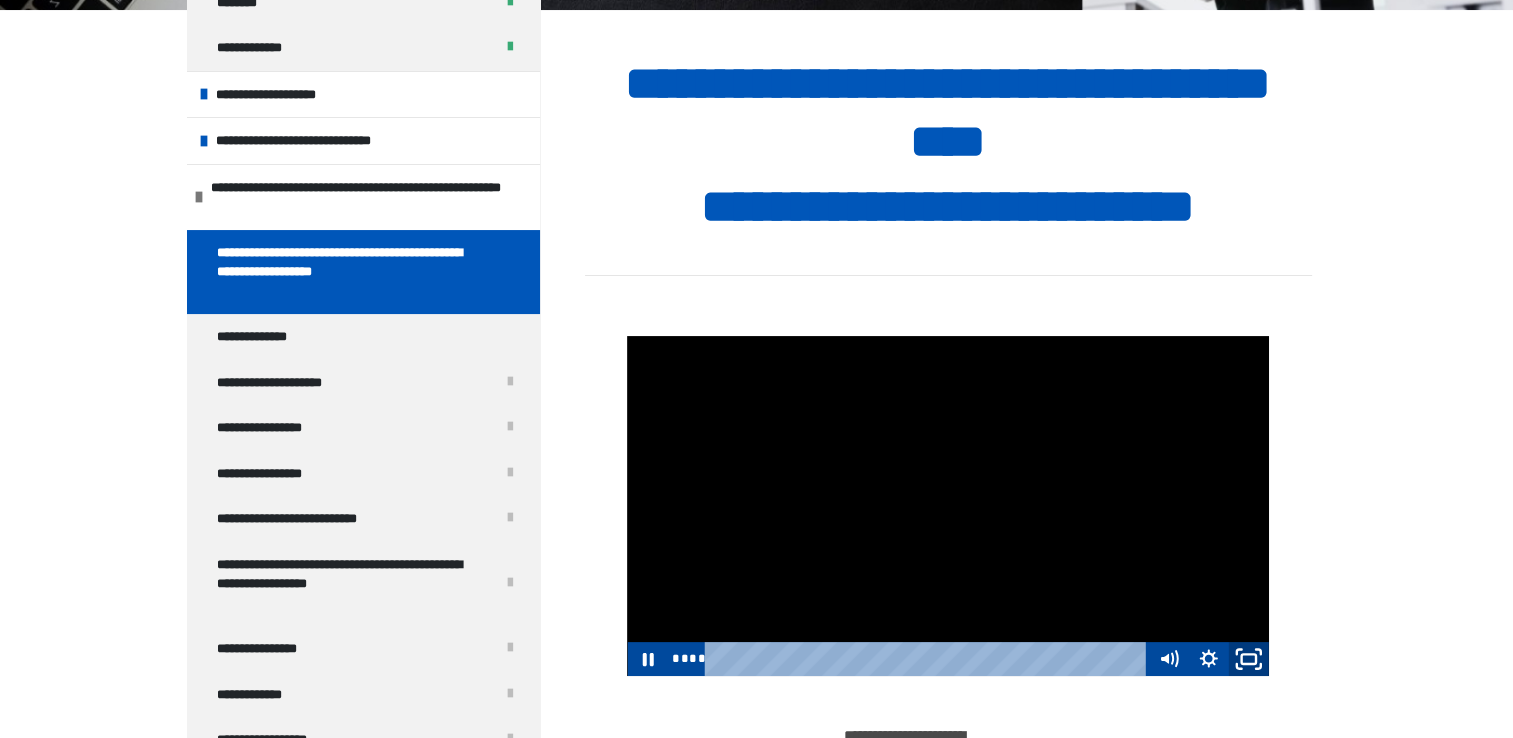 click 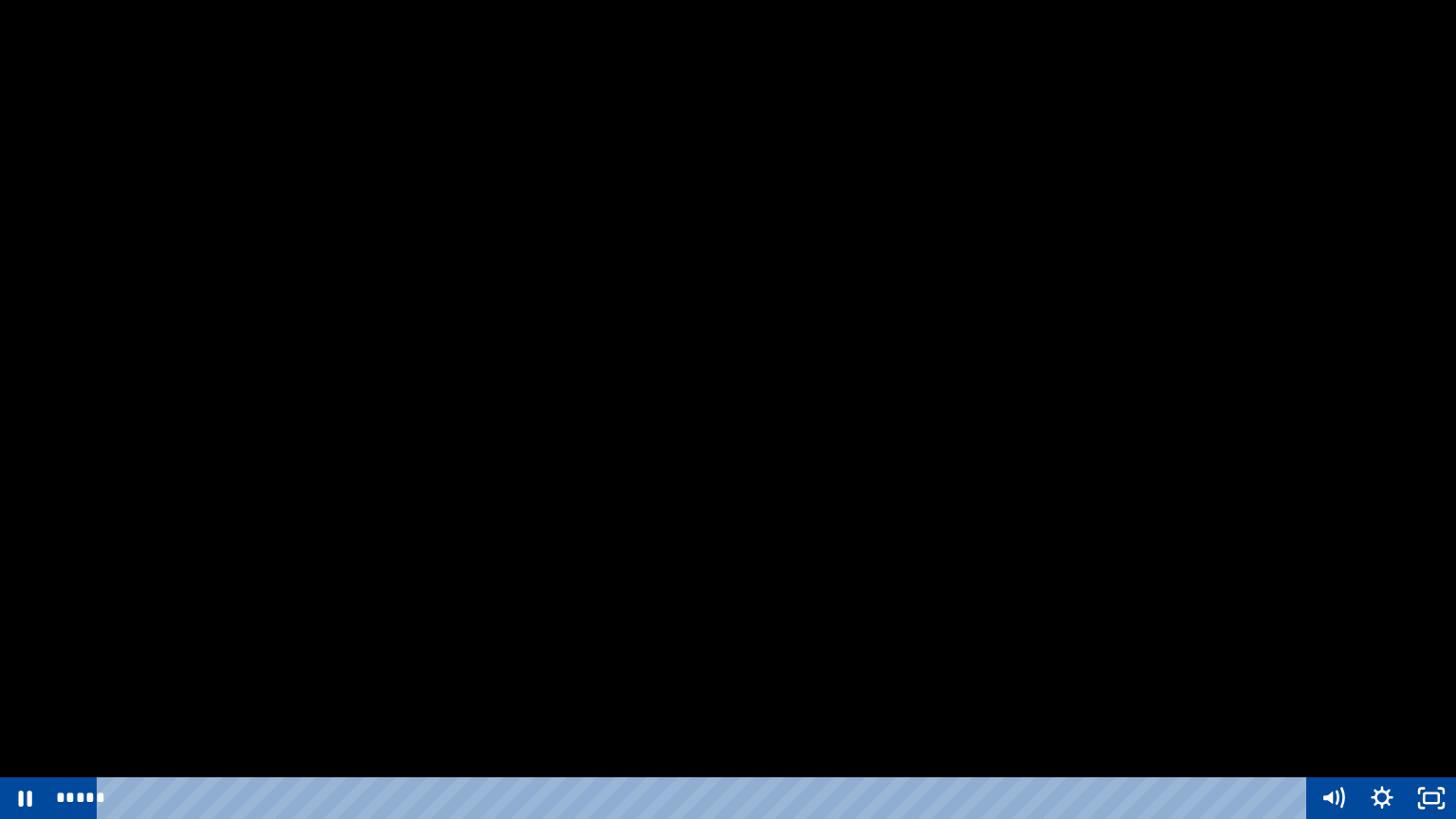 click at bounding box center [728, 410] 